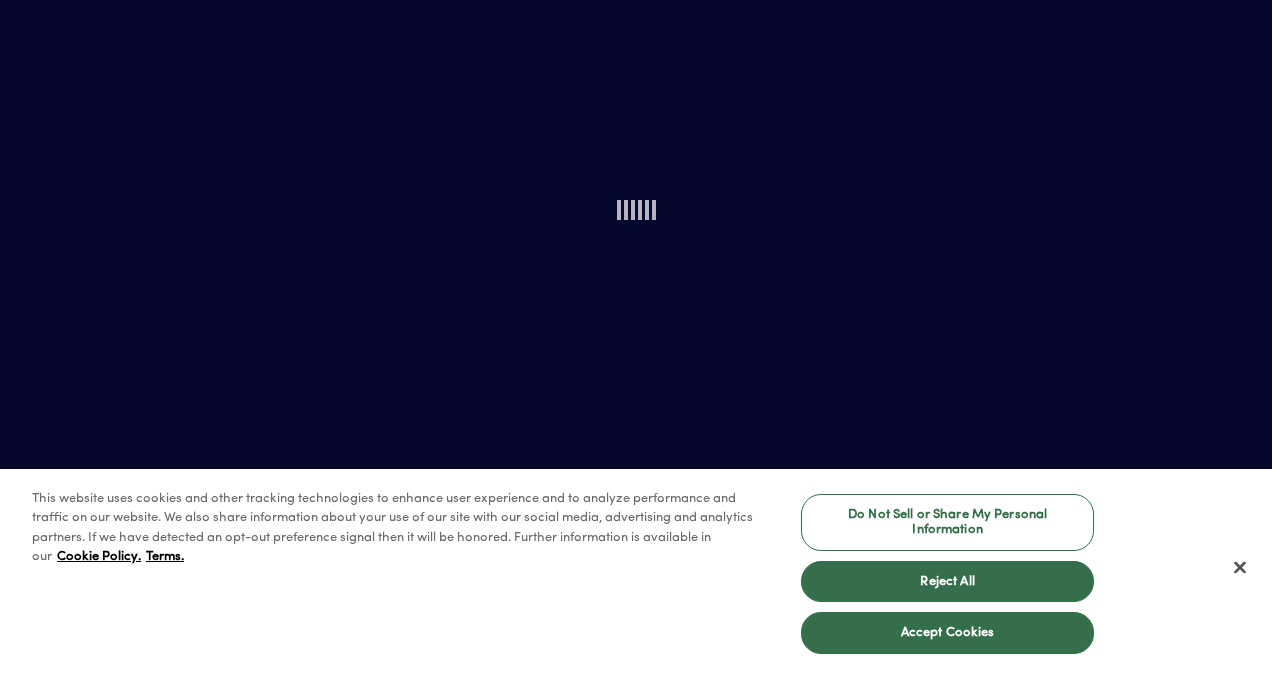 scroll, scrollTop: 0, scrollLeft: 0, axis: both 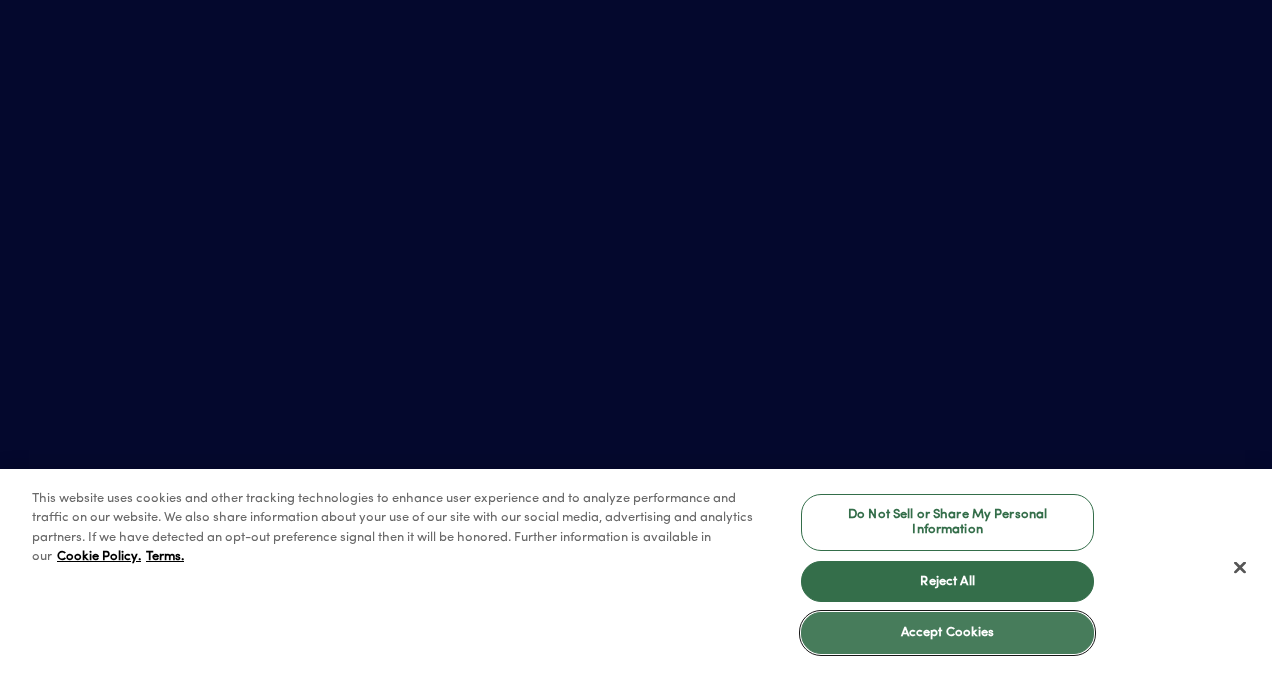click on "Accept Cookies" at bounding box center [947, 633] 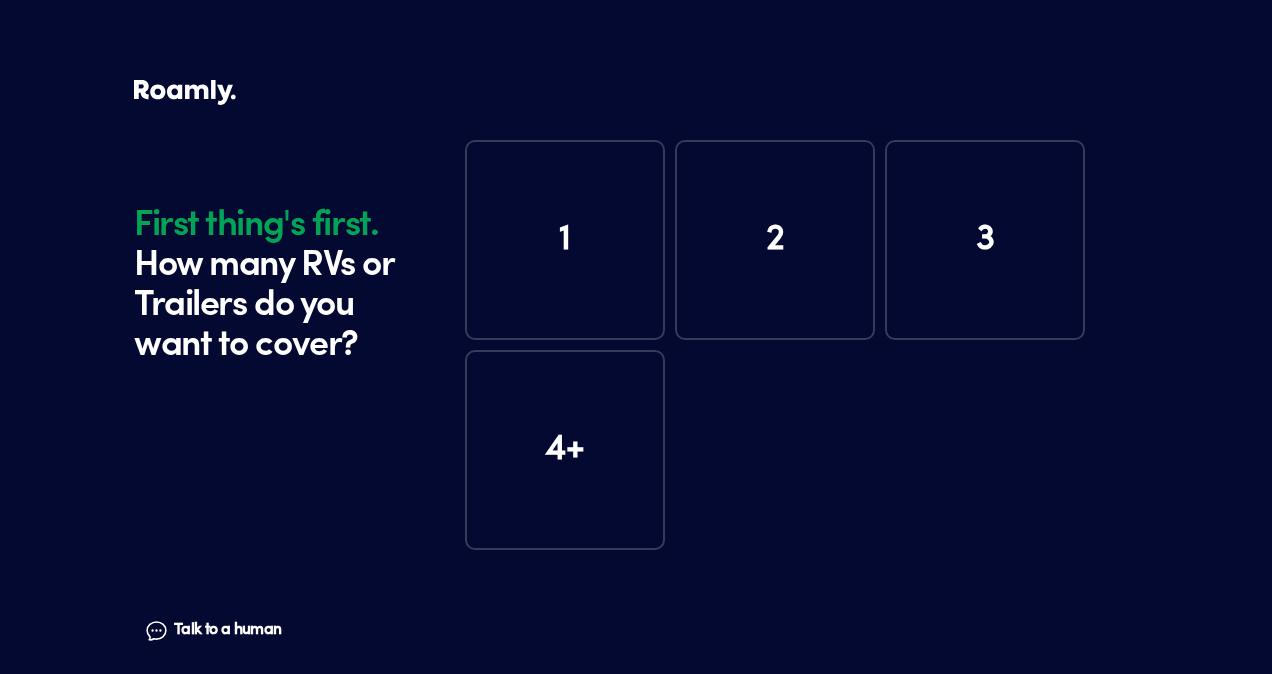 click on "1" at bounding box center (565, 240) 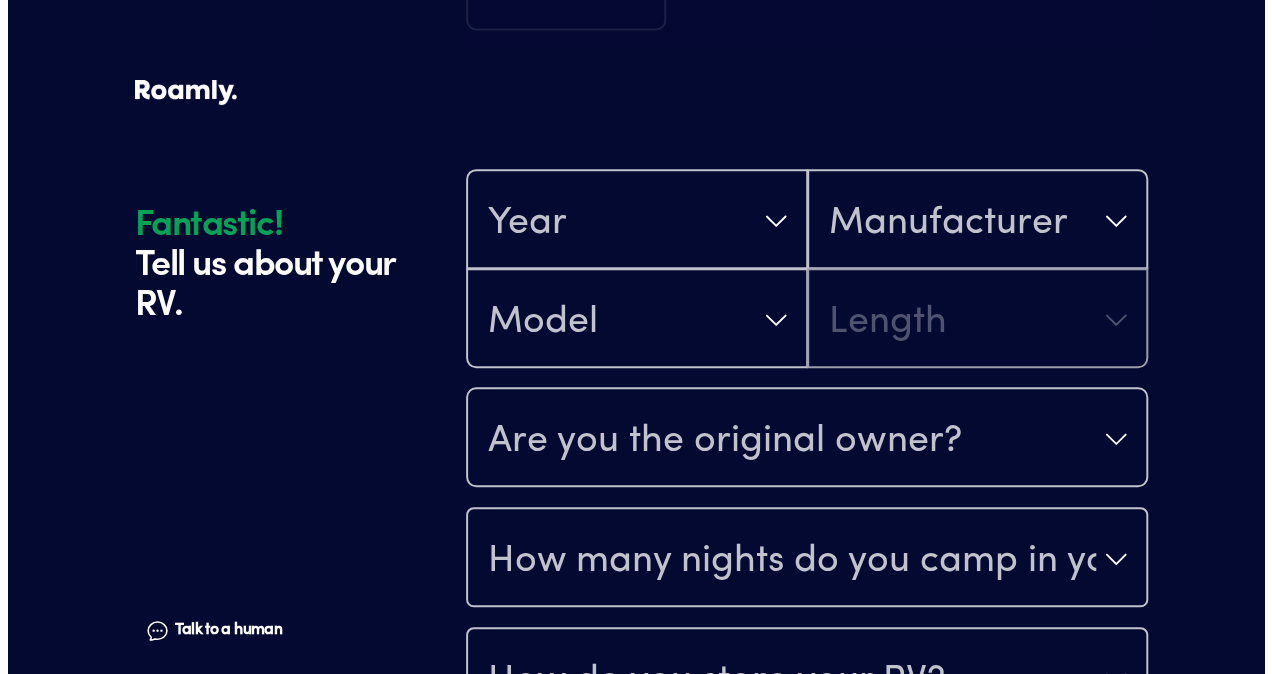 scroll, scrollTop: 590, scrollLeft: 0, axis: vertical 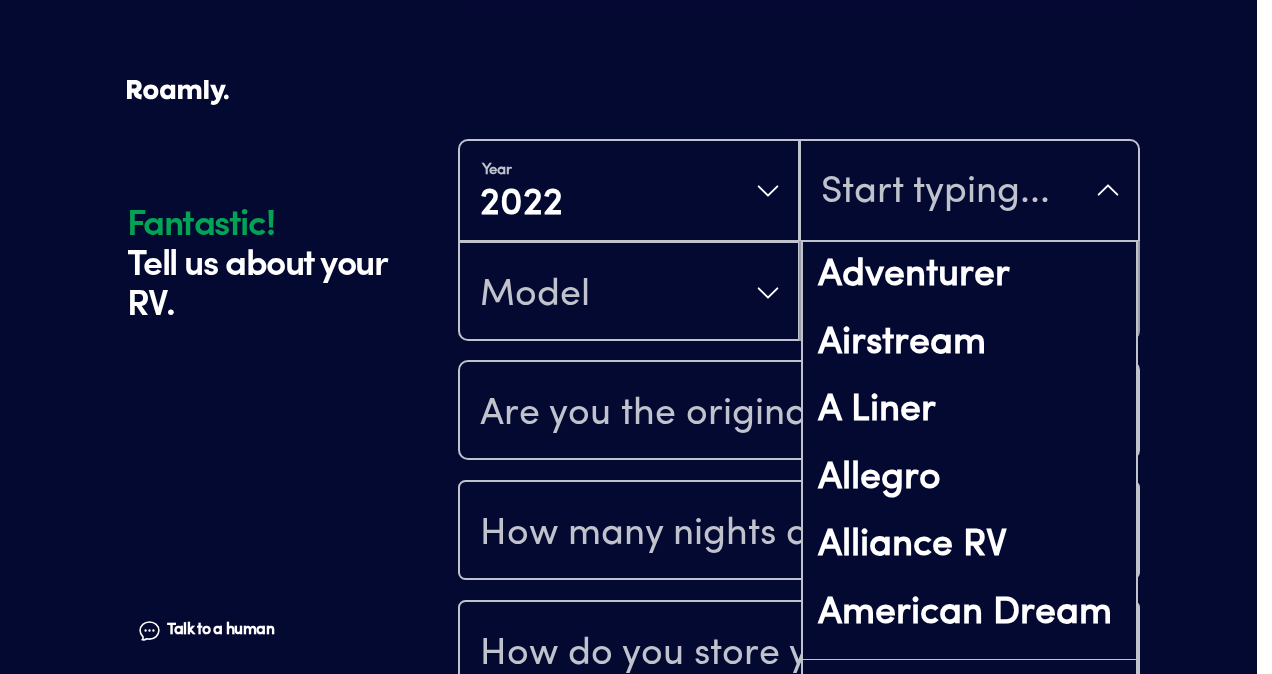 drag, startPoint x: 689, startPoint y: 198, endPoint x: 620, endPoint y: 332, distance: 150.7216 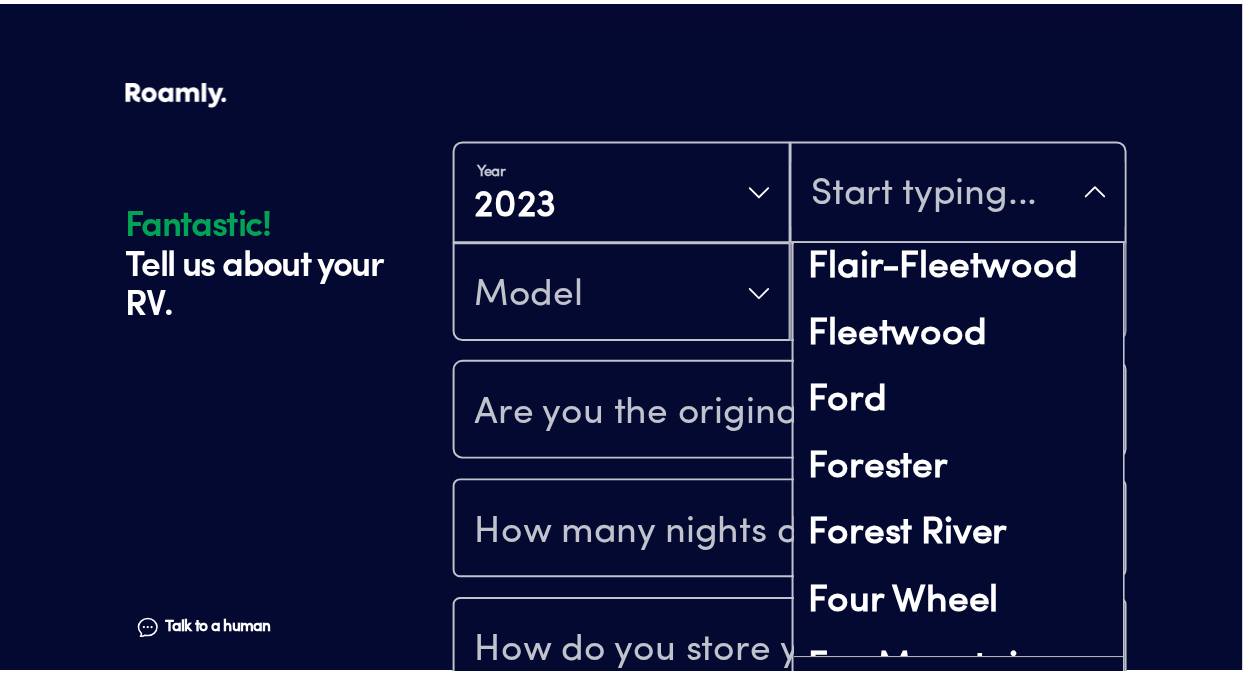 scroll, scrollTop: 5200, scrollLeft: 0, axis: vertical 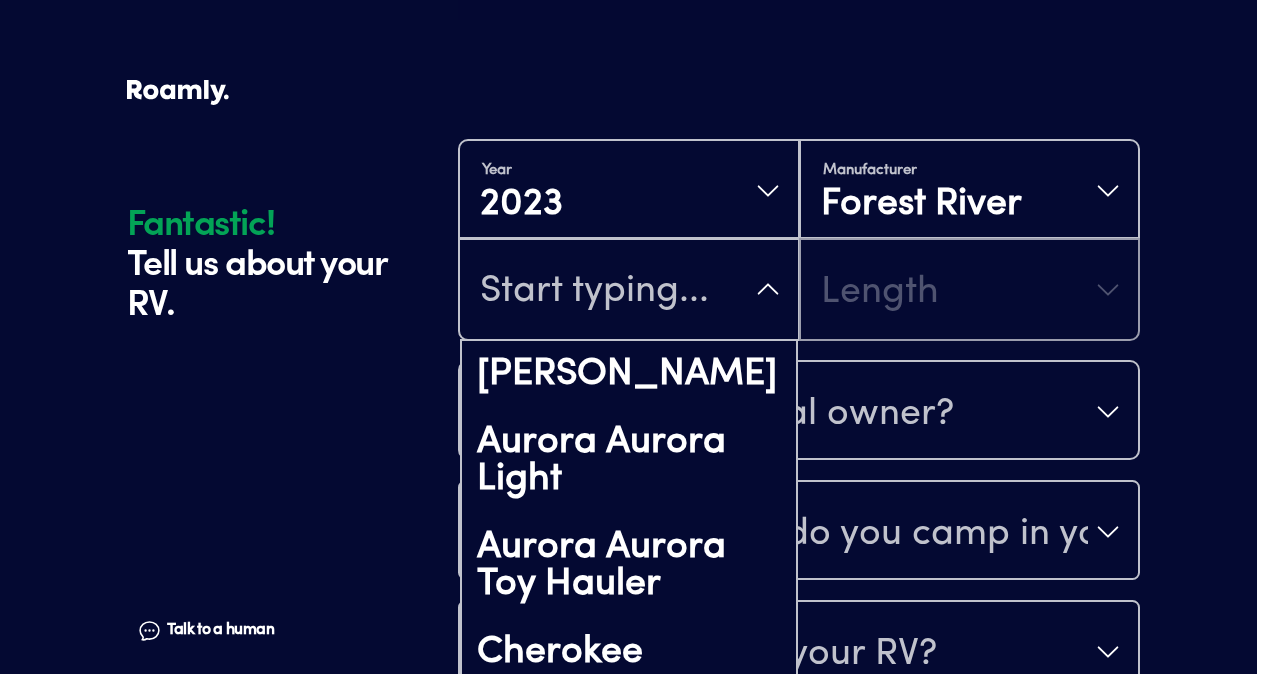 click on "Year [DATE] Manufacturer Forest River [GEOGRAPHIC_DATA] [GEOGRAPHIC_DATA] [GEOGRAPHIC_DATA] [GEOGRAPHIC_DATA] Light Aurora [GEOGRAPHIC_DATA] Toy Hauler Cherokee  Cherokee Alpha Wolf Cherokee Arctic Wolf Cherokee Arctic Wolf SR-1 Cherokee Cherokee Black Label Series Cherokee Grey Wolf Cherokee Grey Wolf Black Label Cherokee Grey Wolf Special Edition Cherokee Sabre Cherokee Timberwolf Cherokee Timberwolf Black Label Cherokee Wolf Pack 102 Gold Body Toy Hauler Cherokee Wolf Pack Toy Hauler Cherokee Wolf Pup Coachmen Aurora Coachmen Aurora Light Coachmen Aurora Toy Hauler Coachmen Beyond Coachmen Brookstone Coachmen Catalina Destination Coachmen [PERSON_NAME] Expedition Coachmen Catalina Legacy Coachmen Catalina Summit Coachmen Catalina Trail Blazer Toy Hauler Coachmen Chaparral Coachmen Chaparral Lite Coachmen Classic Coachmen Concord Coachmen Cross Trail EV Coachmen Cross Trail XL Coachmen Encore Coachmen Entourage Coachmen Escape Coachmen Explore Coachmen Express Coachmen Freedom Express Liberty Coachmen Freedom Express Maple Leaf Coachmen Freedom Express Select Ibex" at bounding box center (799, 240) 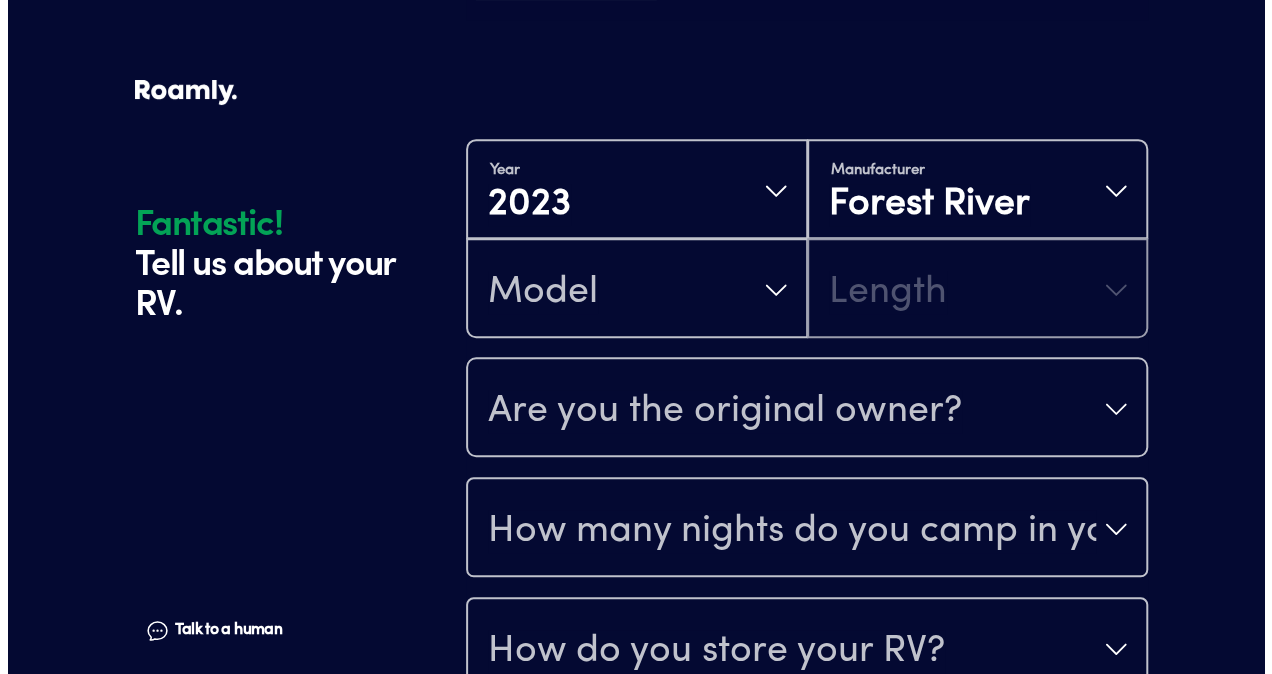 scroll, scrollTop: 654, scrollLeft: 0, axis: vertical 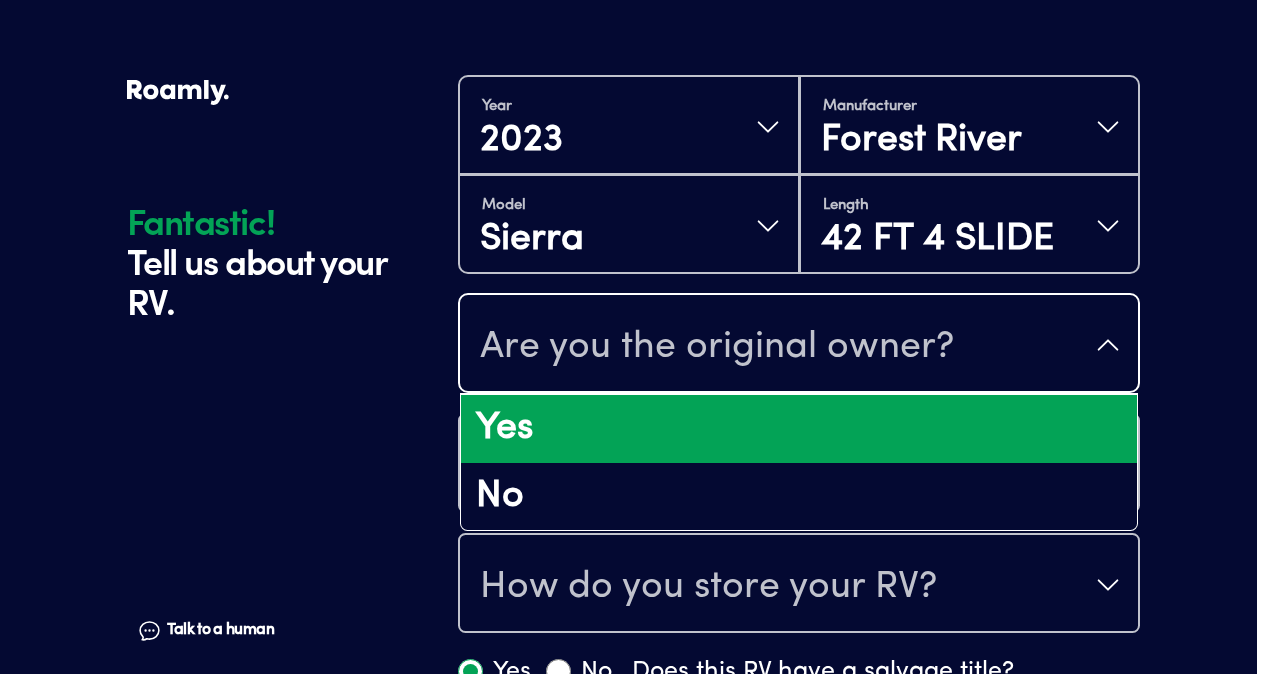 click on "Yes" at bounding box center (799, 429) 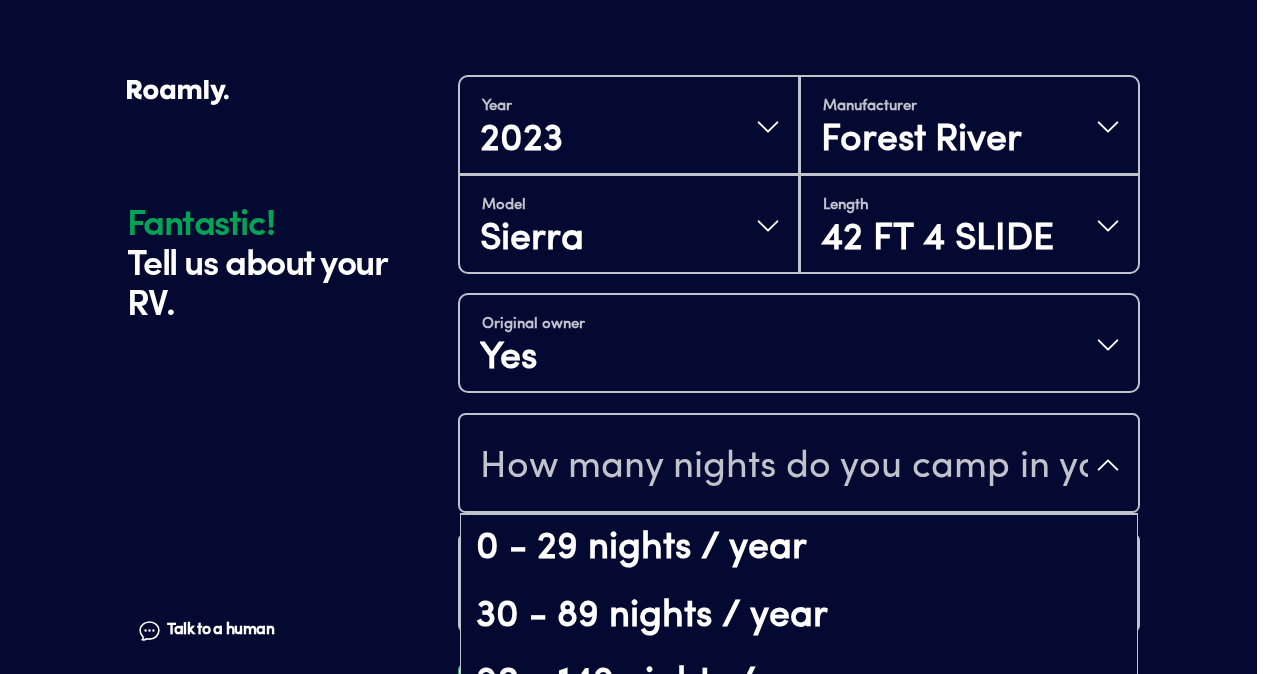 click on "How many nights do you camp in your RV?" at bounding box center (784, 467) 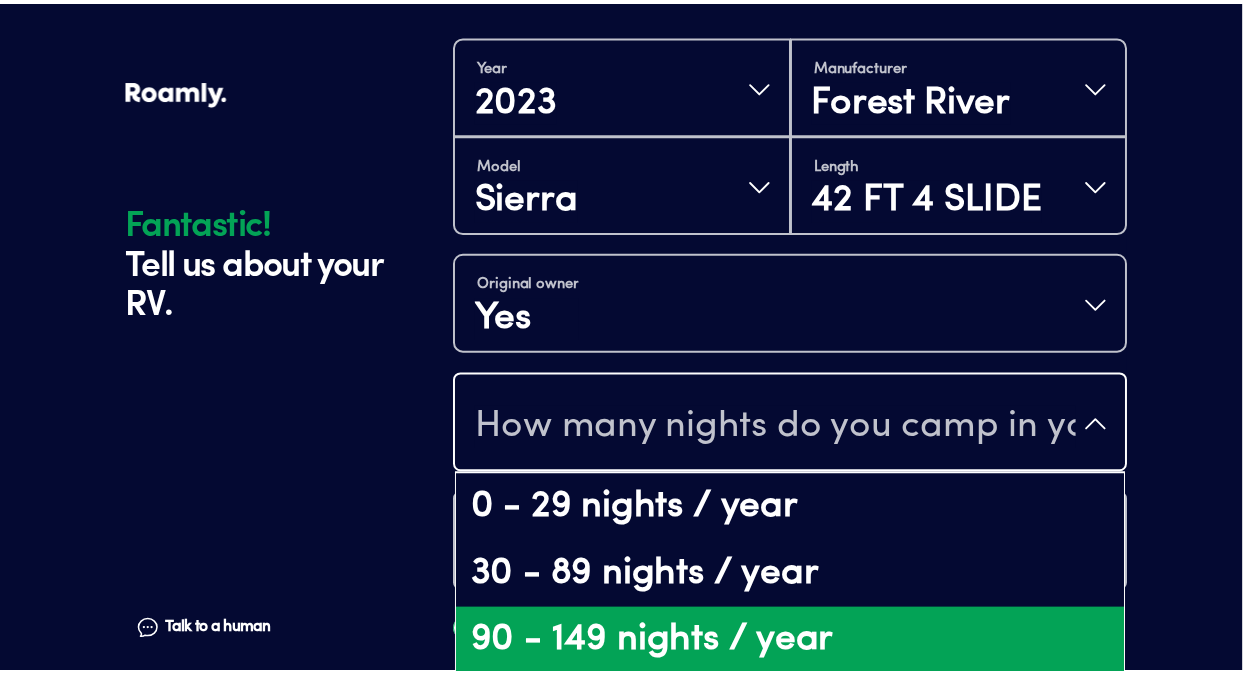 scroll, scrollTop: 656, scrollLeft: 0, axis: vertical 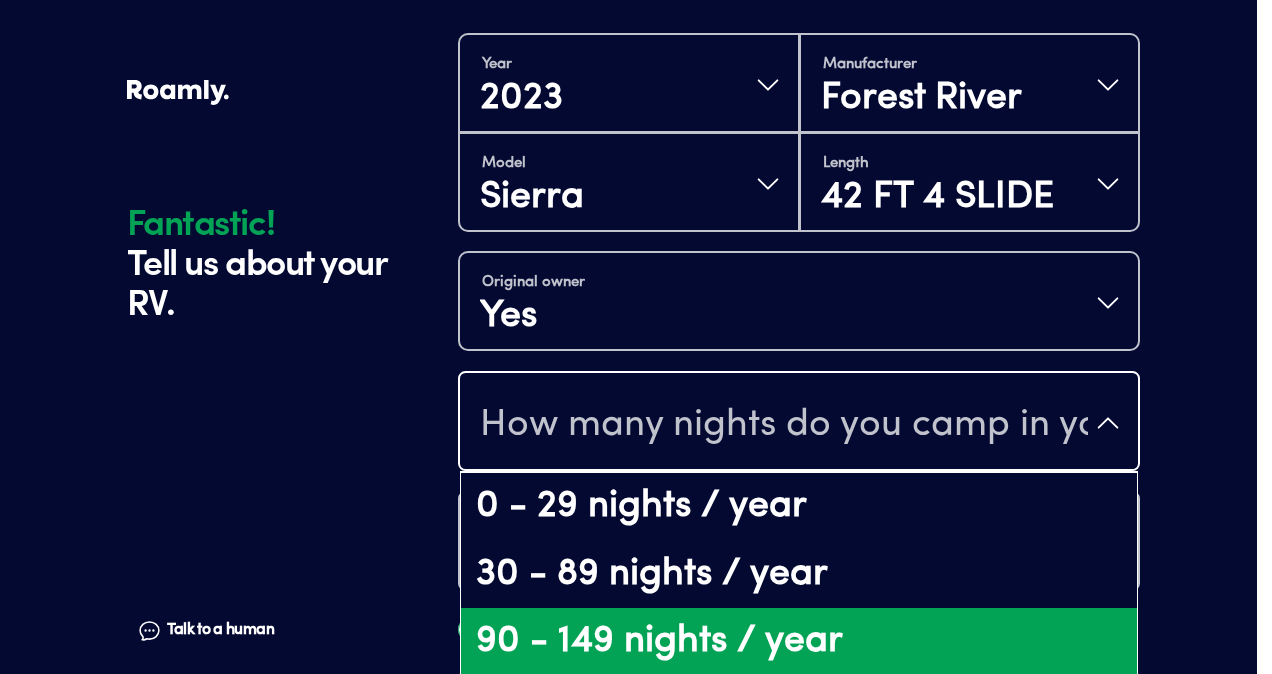 drag, startPoint x: 595, startPoint y: 628, endPoint x: 558, endPoint y: 604, distance: 44.102154 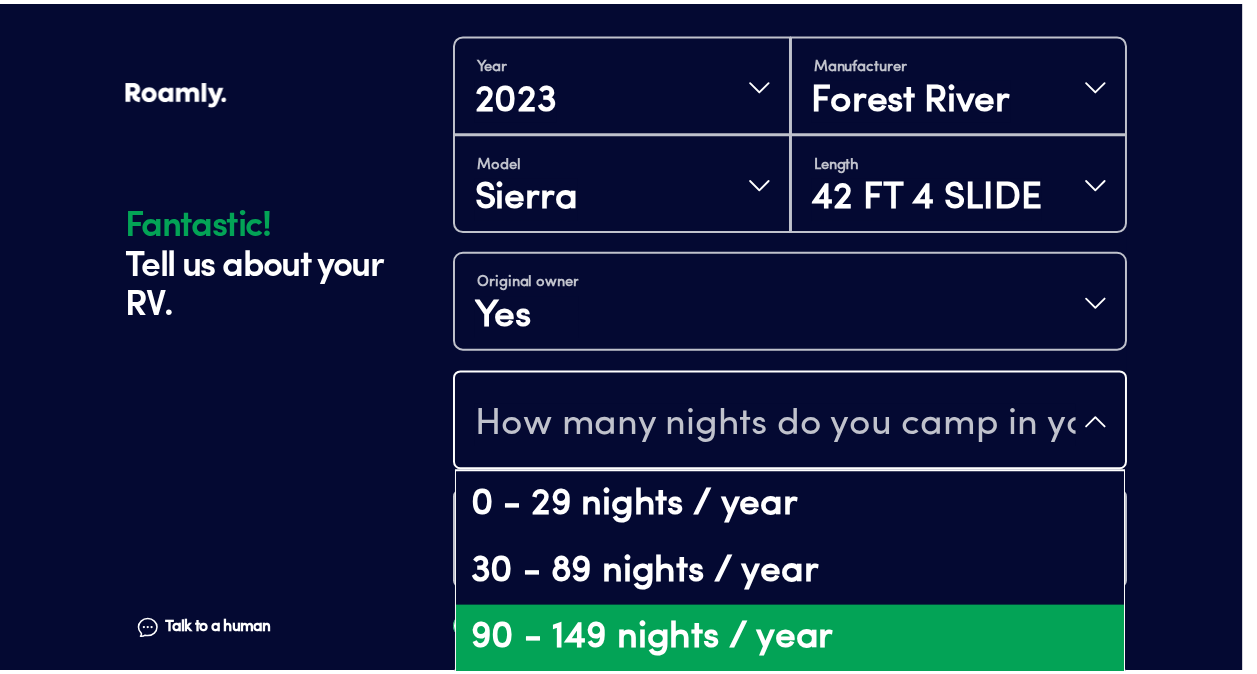 scroll, scrollTop: 0, scrollLeft: 0, axis: both 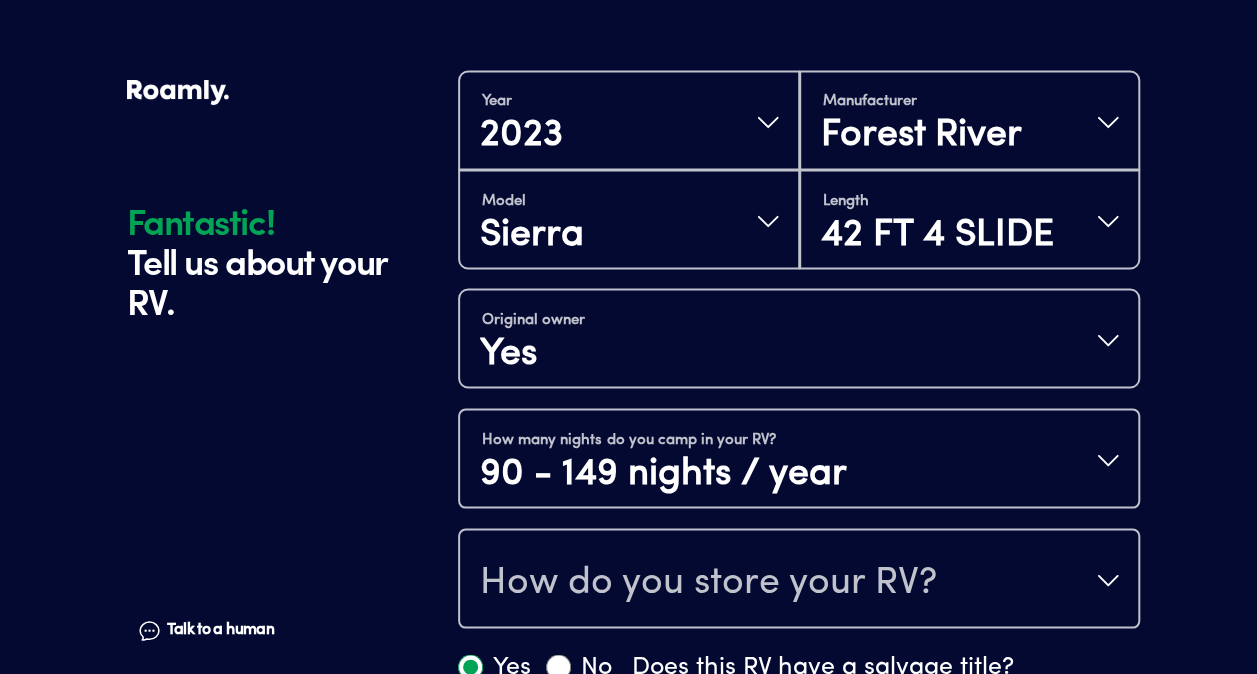 click on "Talk to a human Chat" at bounding box center [264, 532] 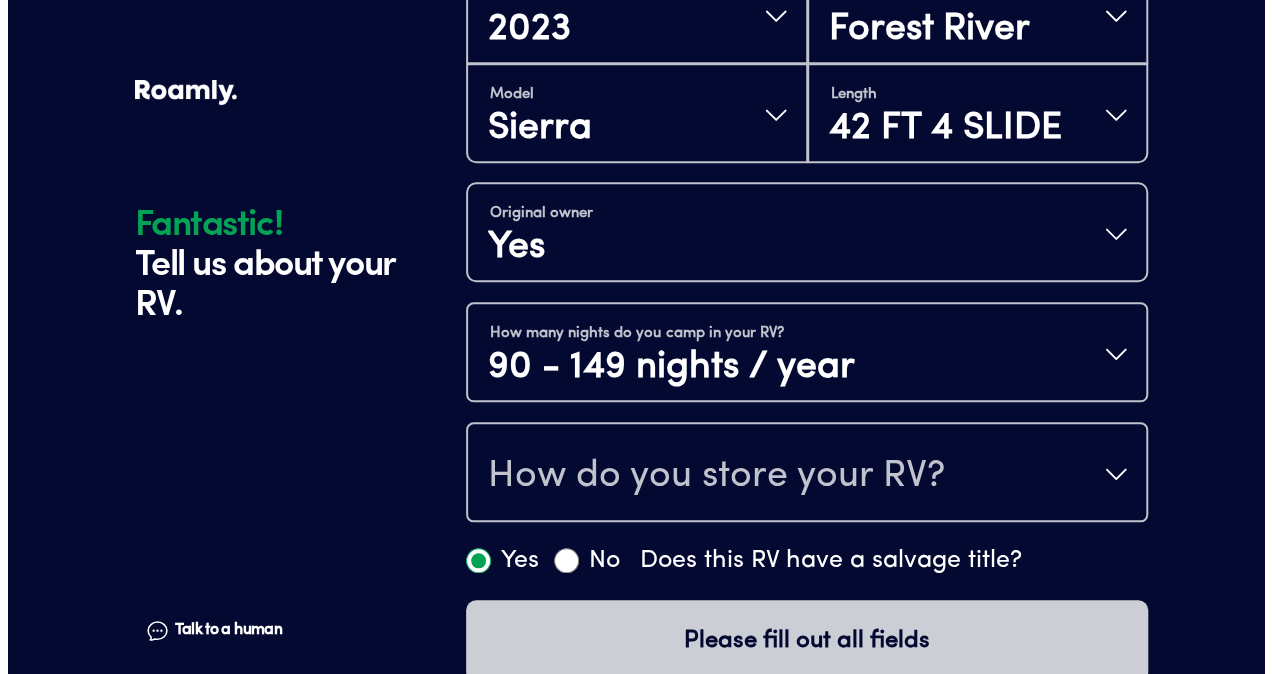 scroll, scrollTop: 802, scrollLeft: 0, axis: vertical 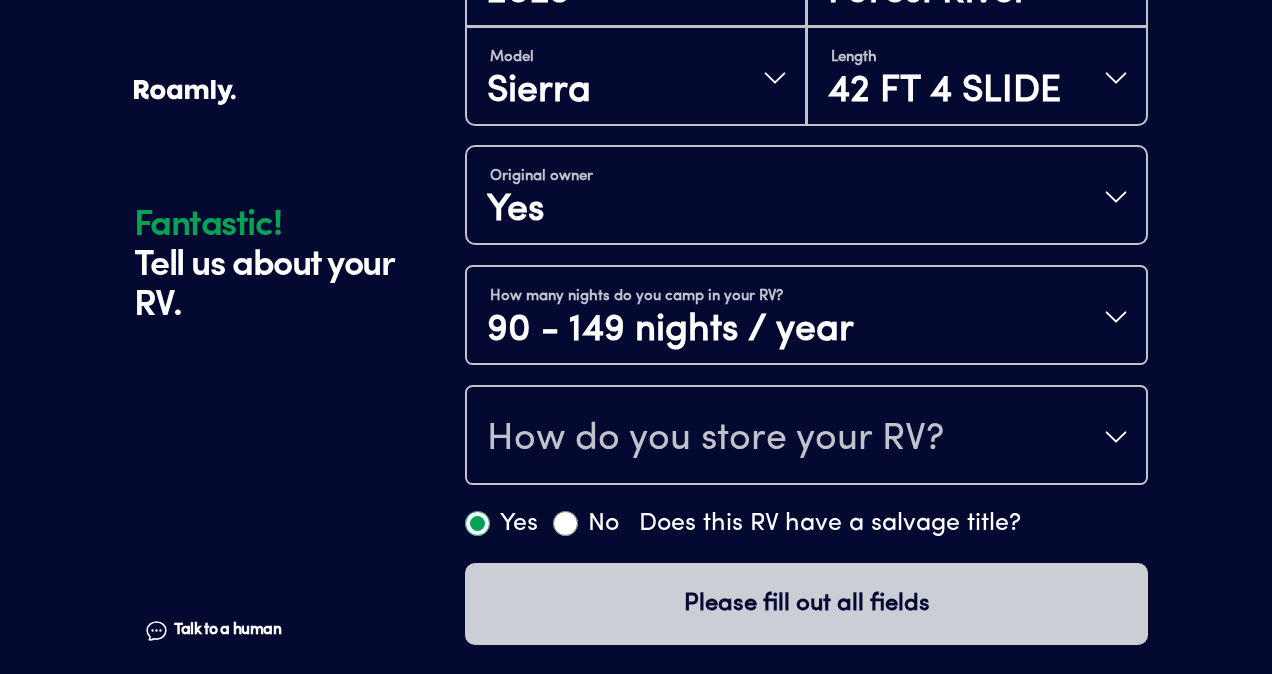 click on "How many nights do you camp in your RV? 90 - 149 nights / year" at bounding box center (806, 317) 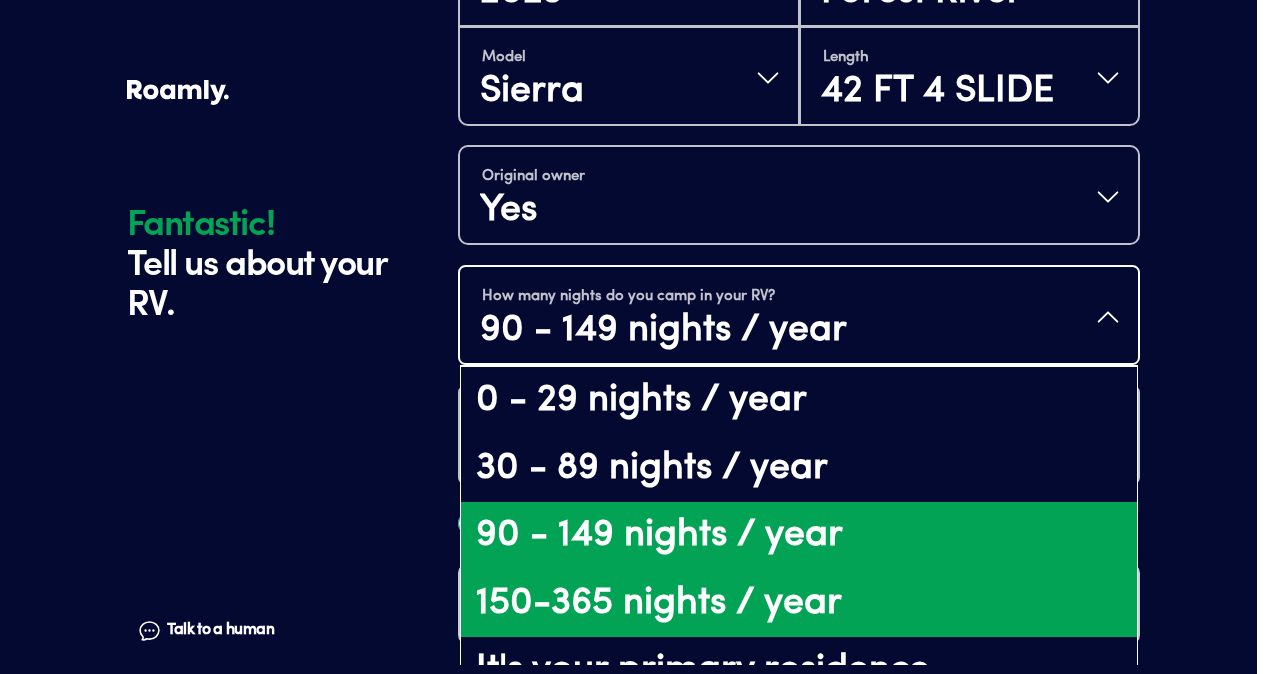 click on "150-365 nights / year" at bounding box center (799, 604) 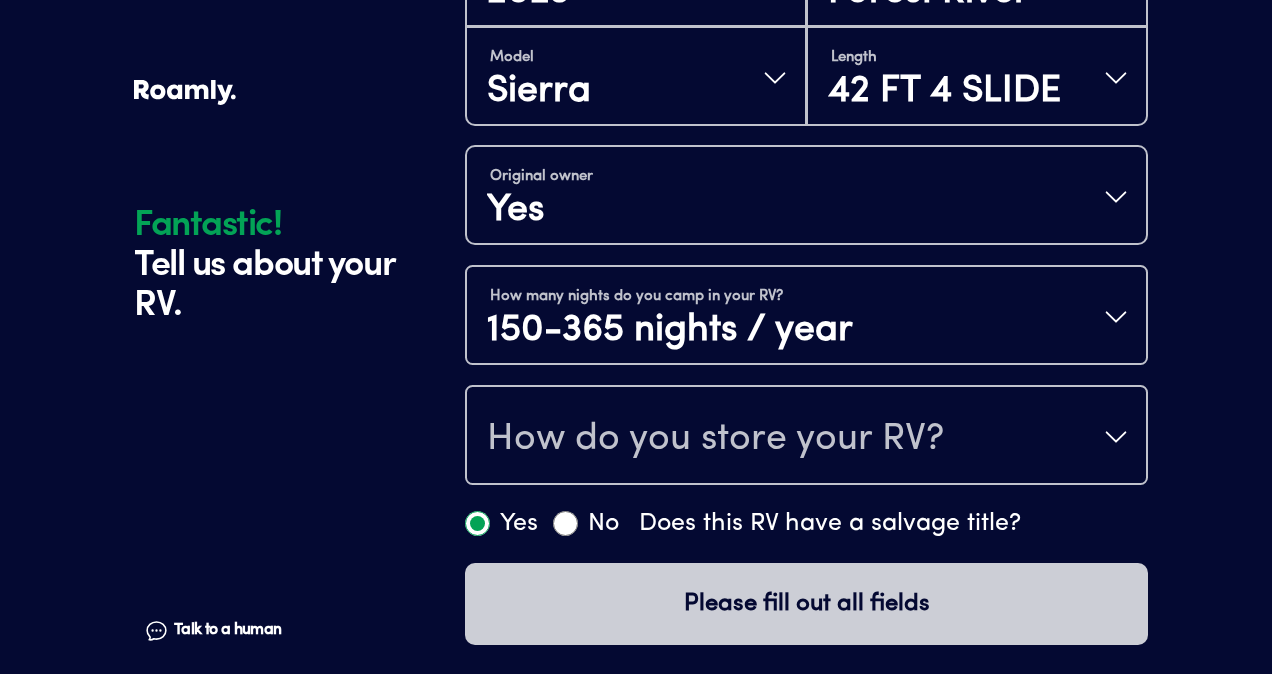 click on "How do you store your RV?" at bounding box center (715, 439) 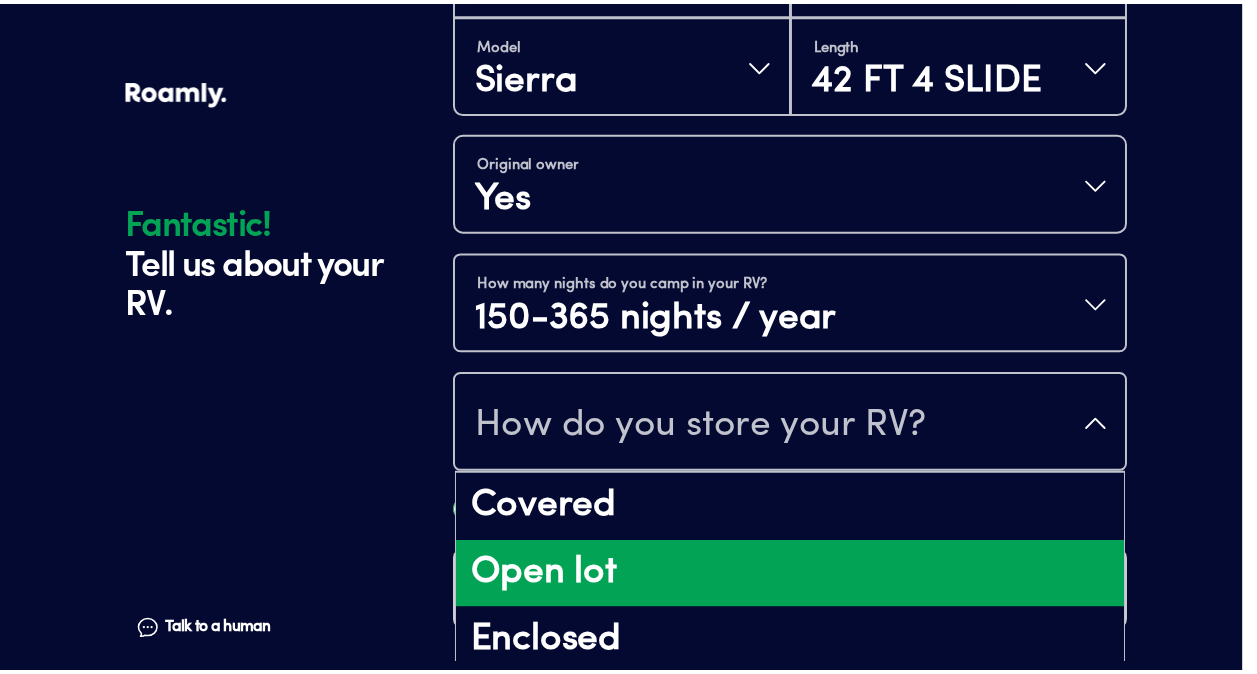 scroll, scrollTop: 25, scrollLeft: 0, axis: vertical 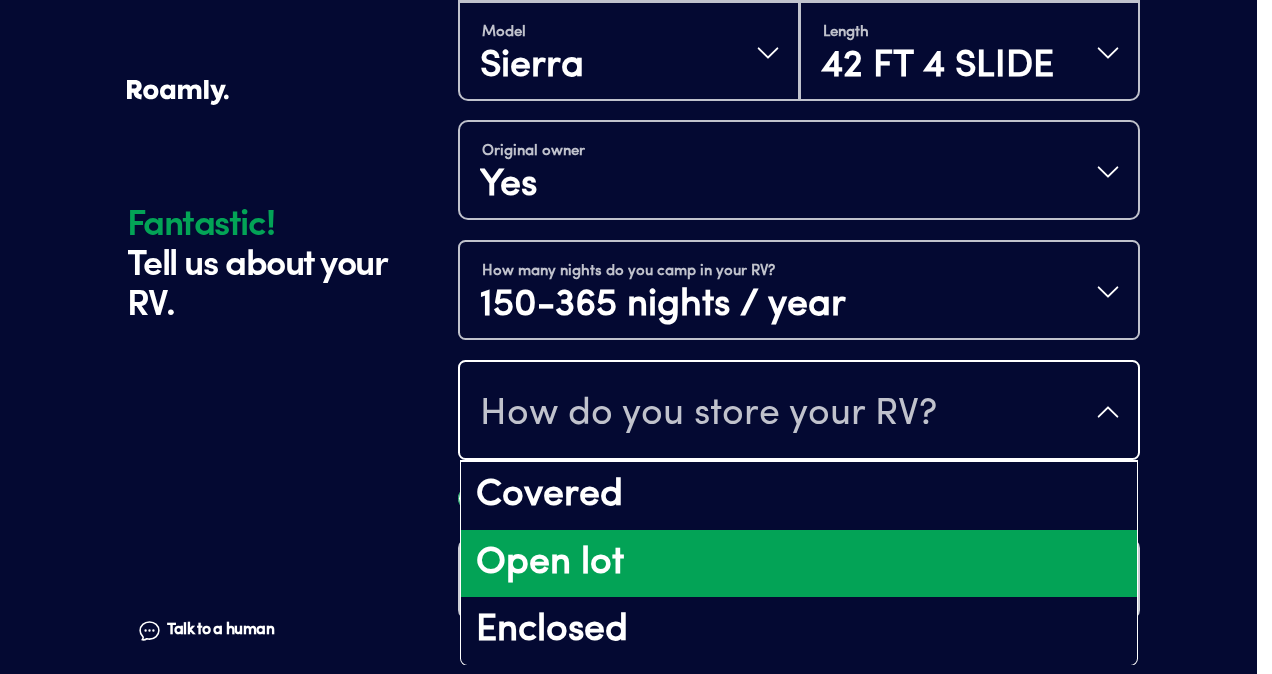 click on "Open lot" at bounding box center [799, 564] 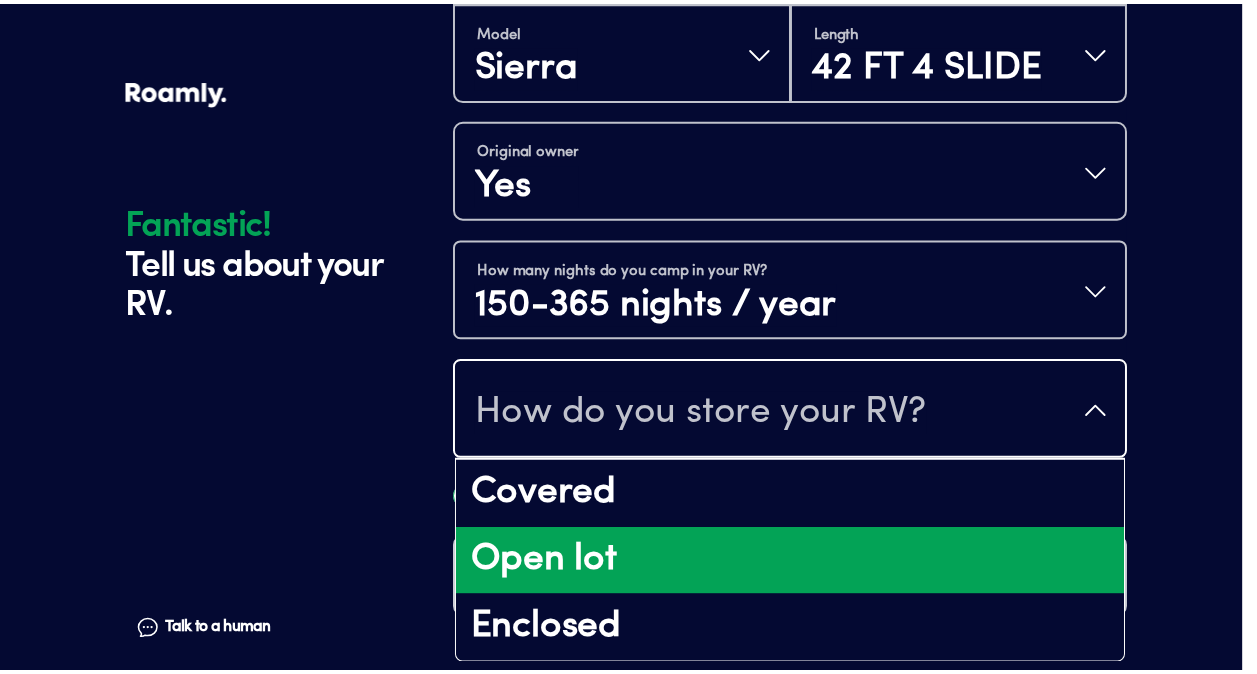 scroll, scrollTop: 0, scrollLeft: 0, axis: both 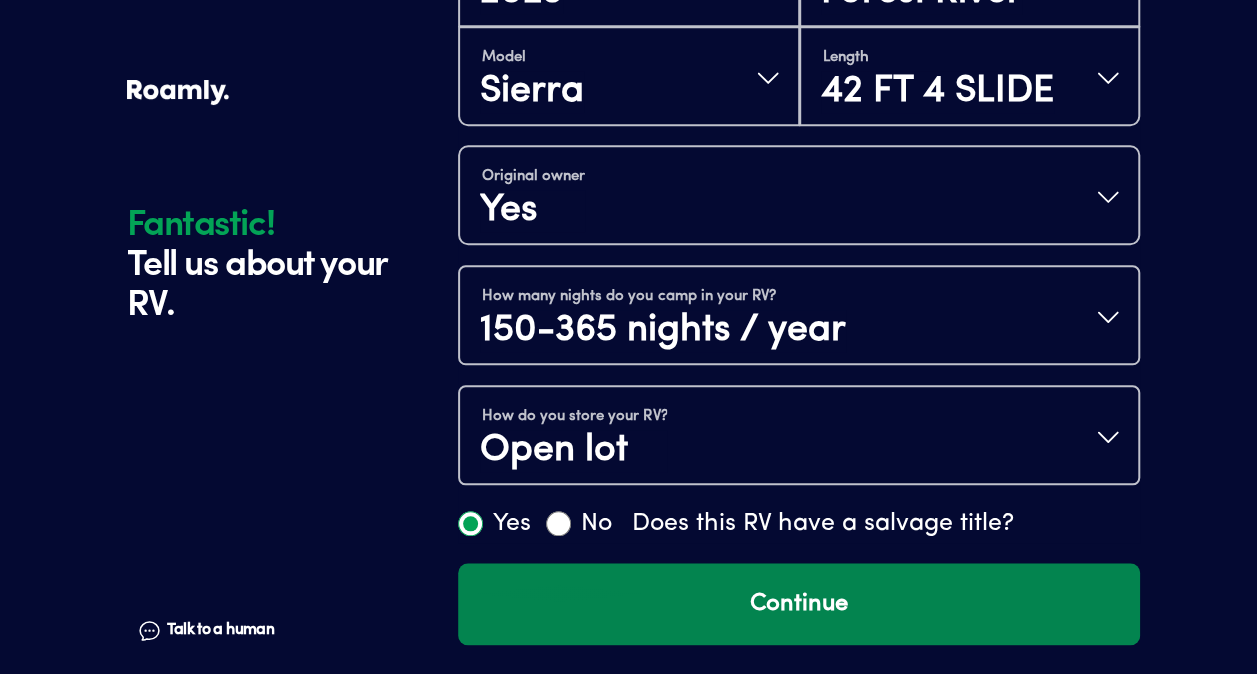 click on "Continue" at bounding box center (799, 604) 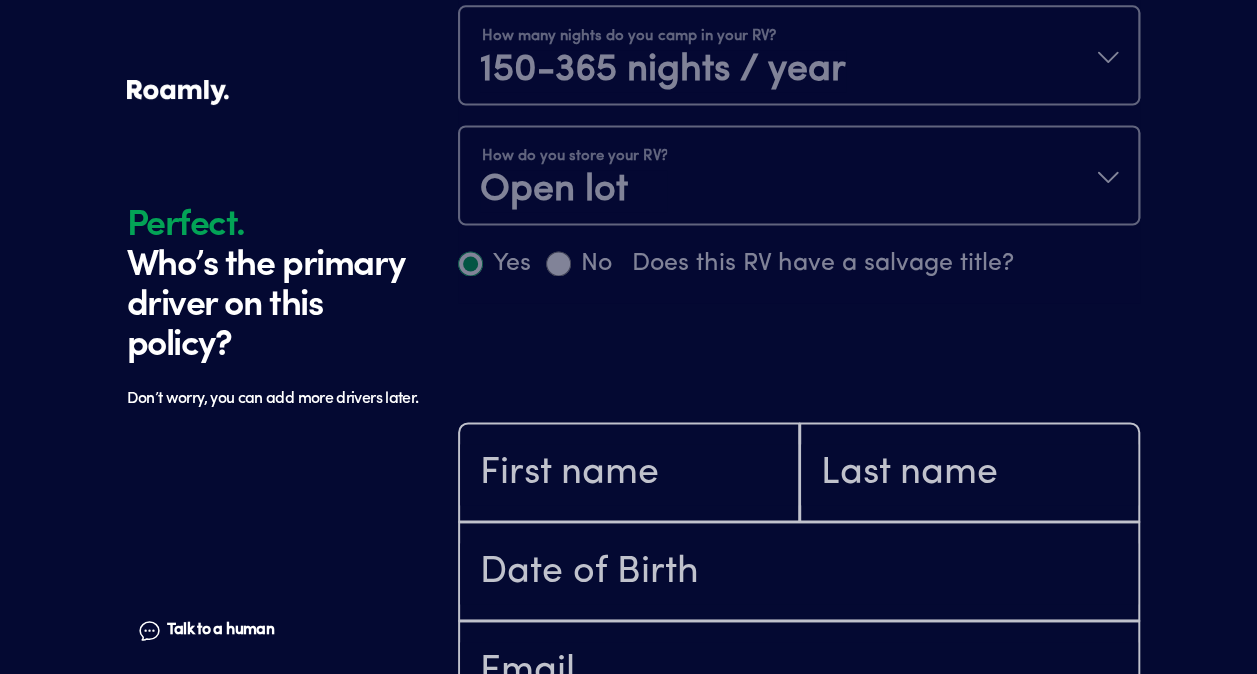 scroll, scrollTop: 1384, scrollLeft: 0, axis: vertical 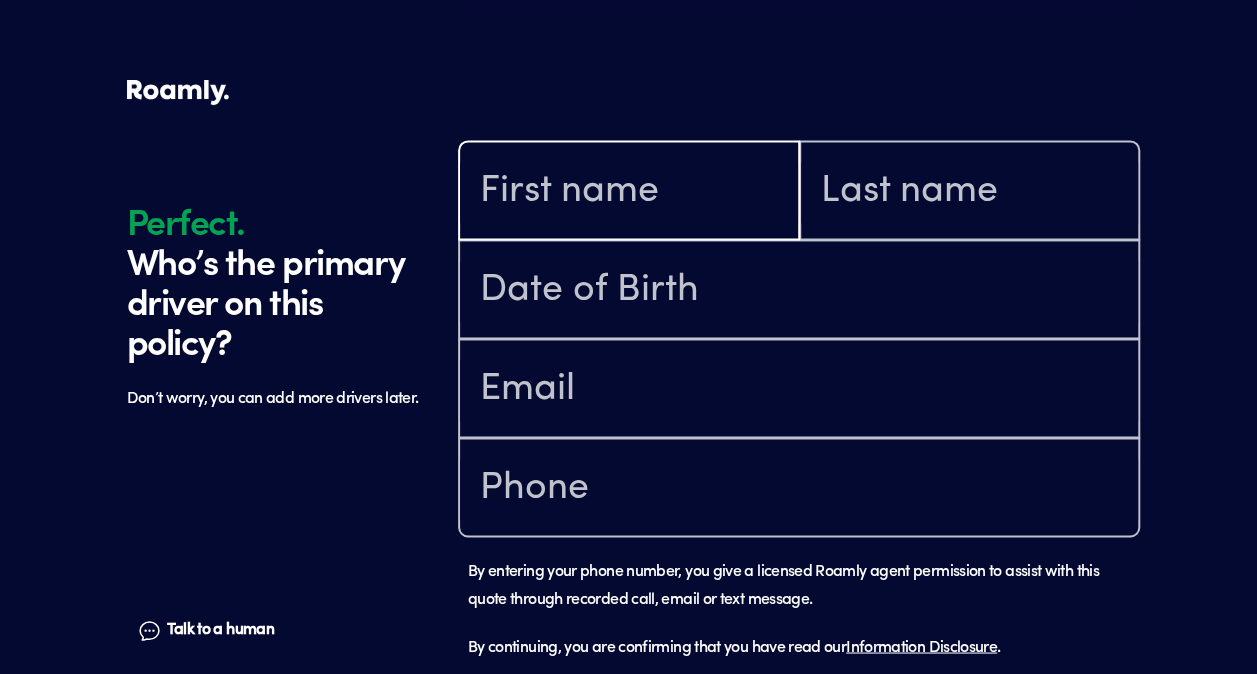 click at bounding box center (629, 192) 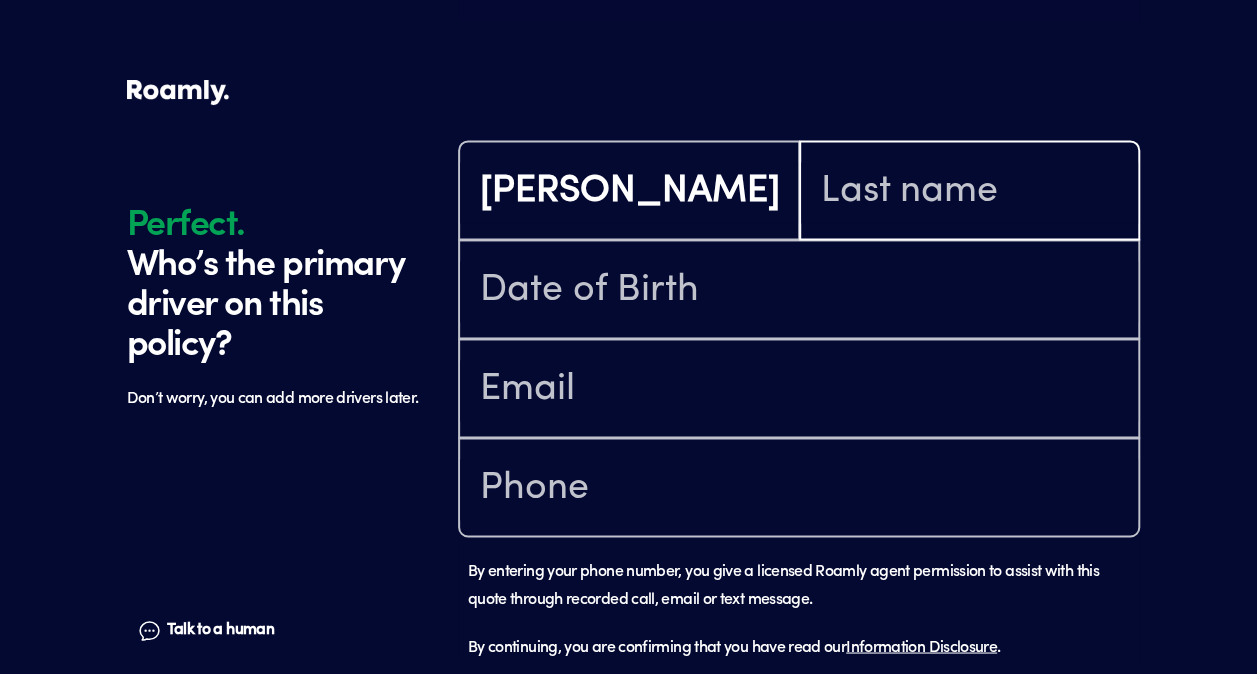 type on "Remington" 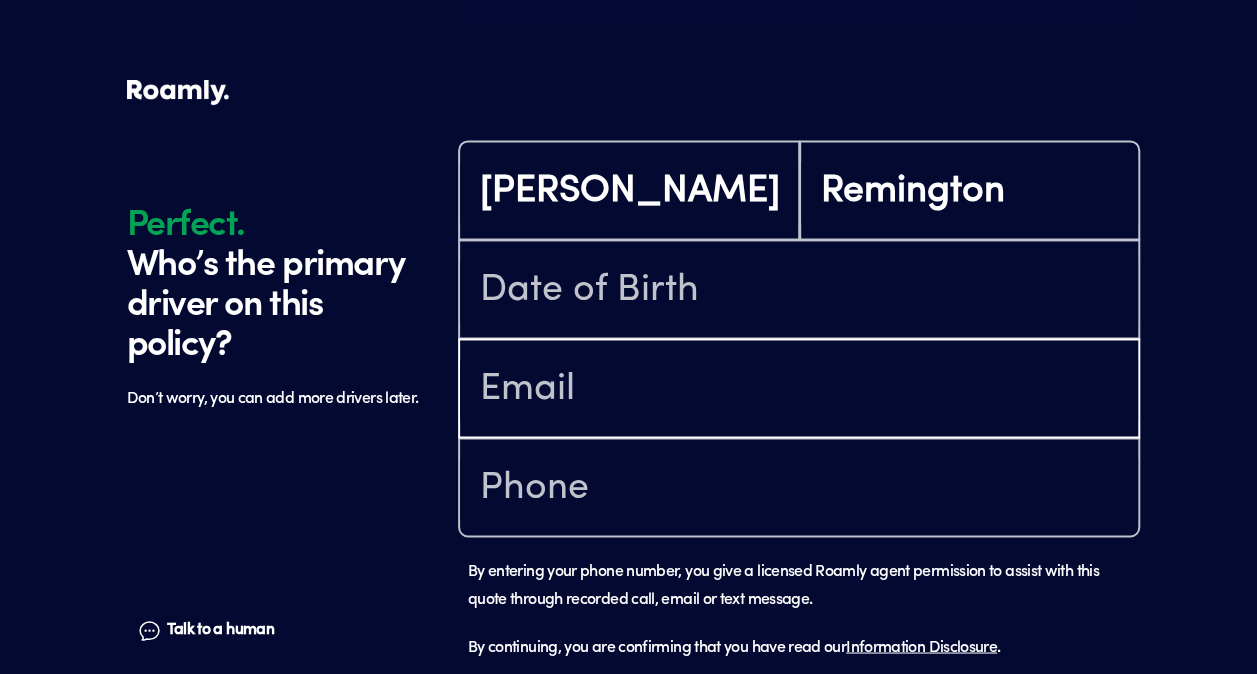 type on "[EMAIL_ADDRESS][DOMAIN_NAME]" 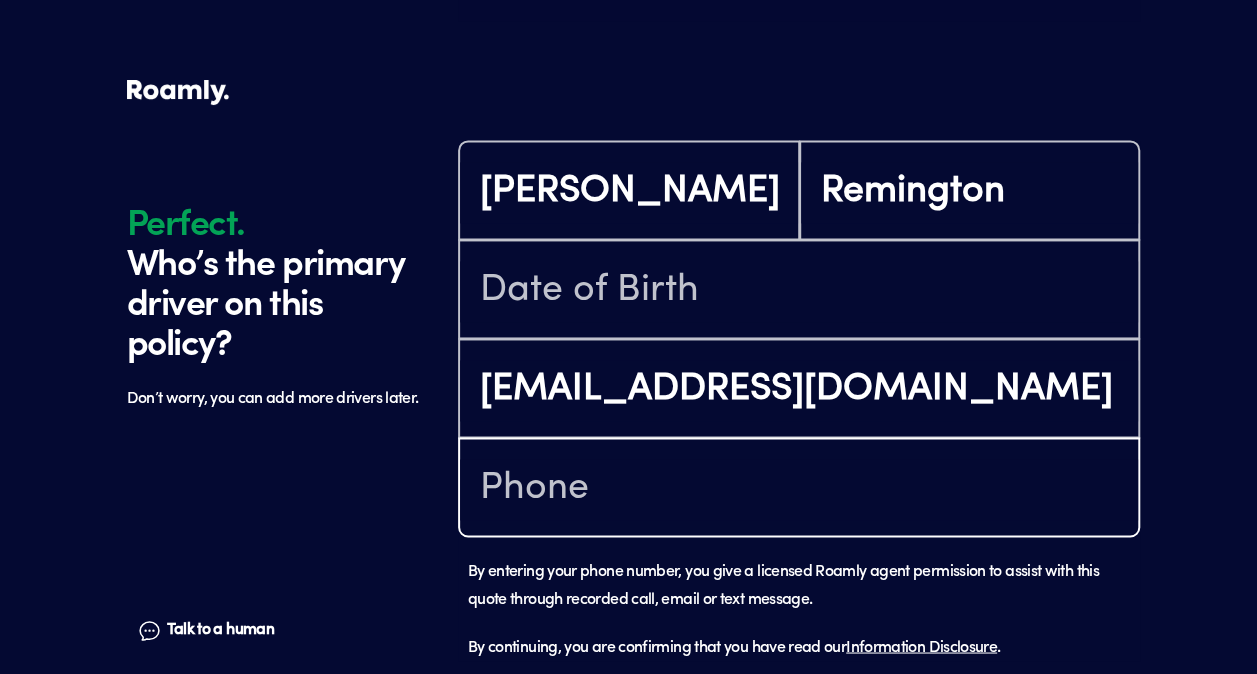 type on "[PHONE_NUMBER]" 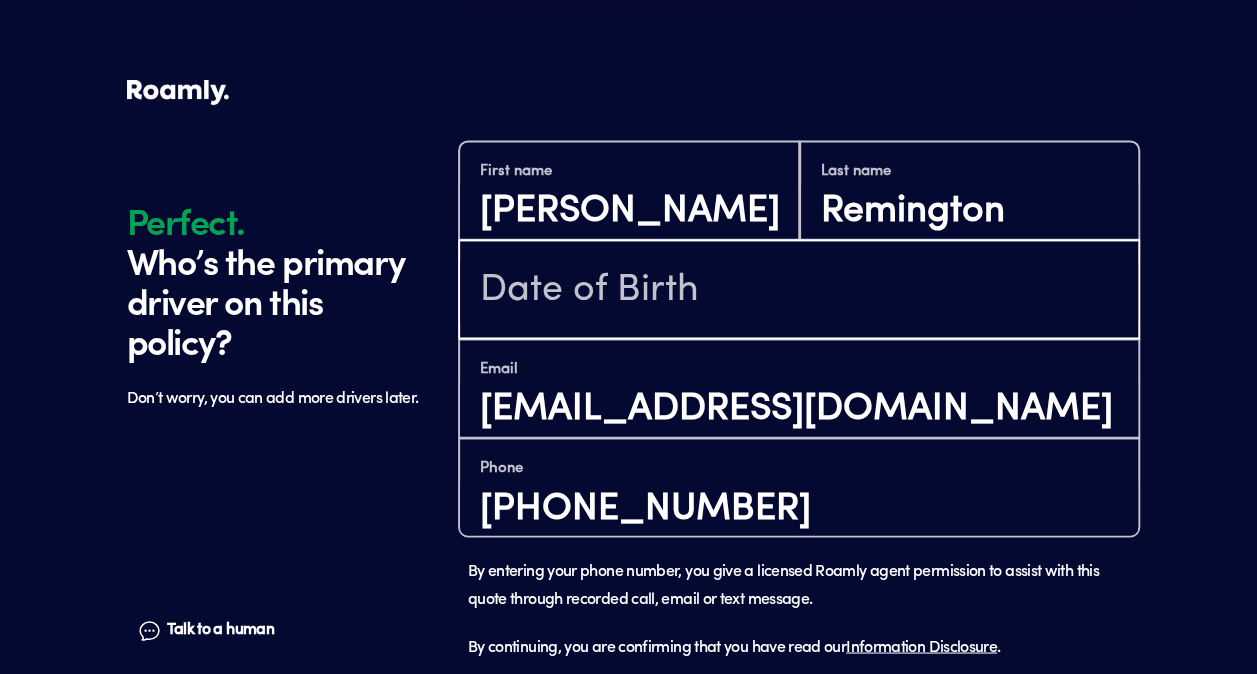 click at bounding box center [799, 291] 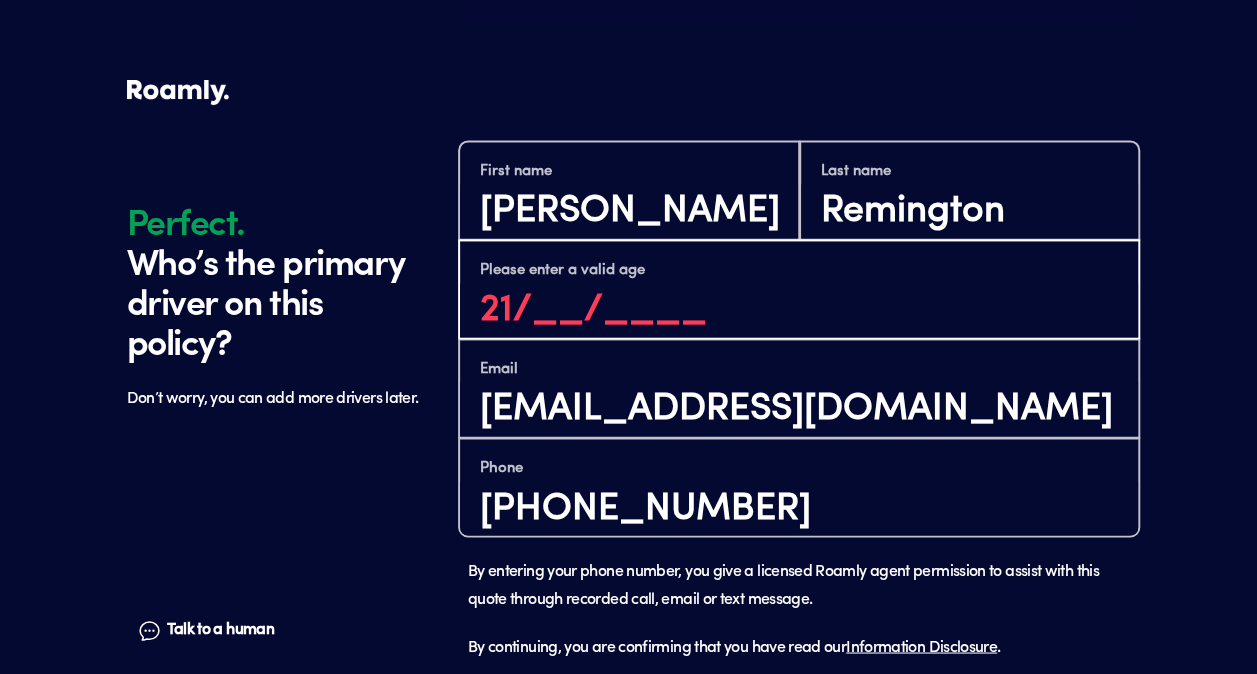 type on "2_/__/____" 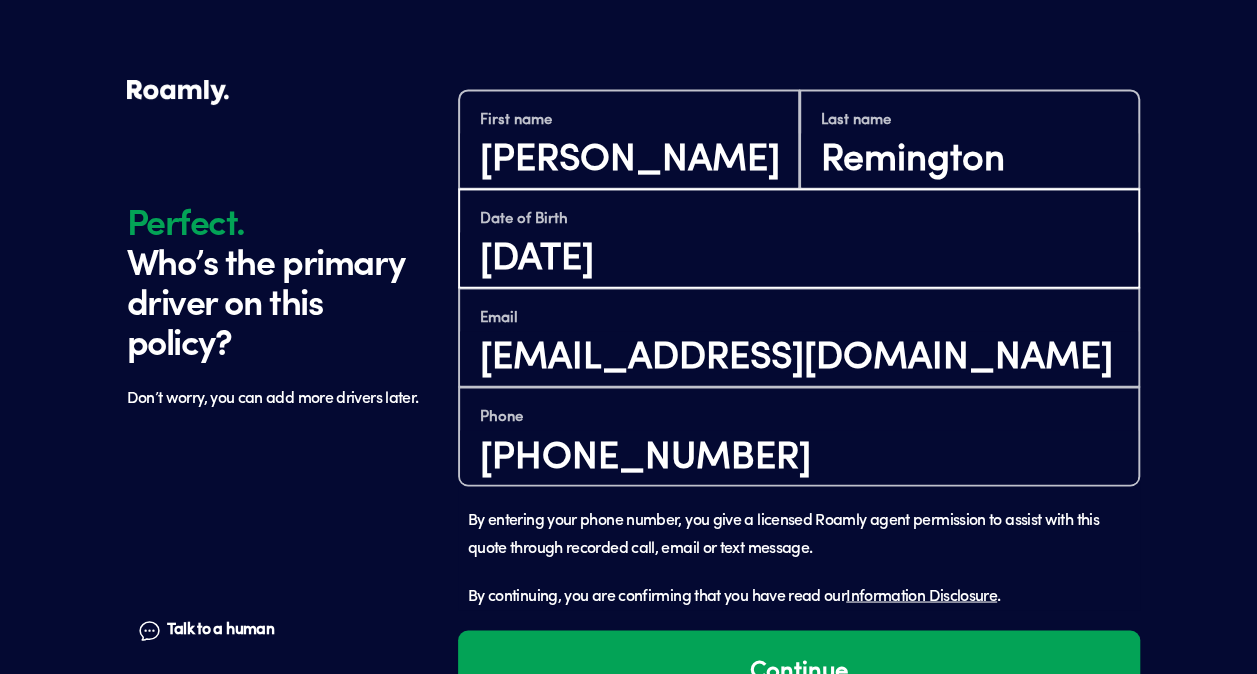scroll, scrollTop: 1502, scrollLeft: 0, axis: vertical 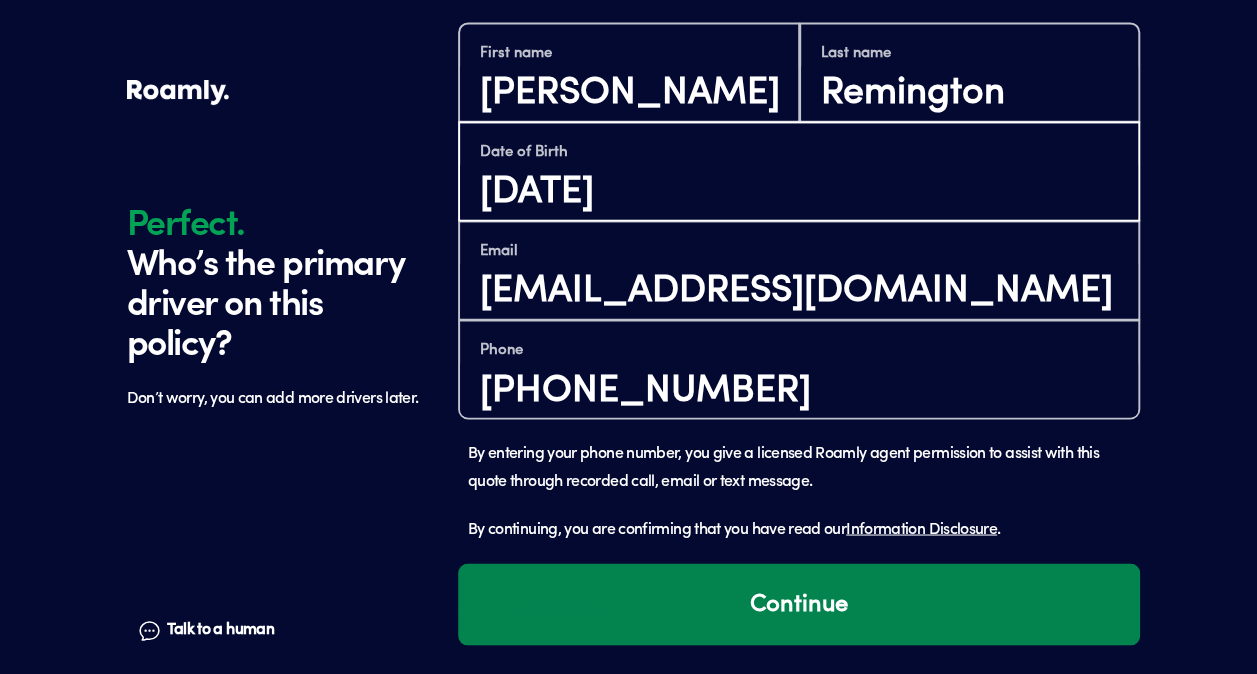 type on "[DATE]" 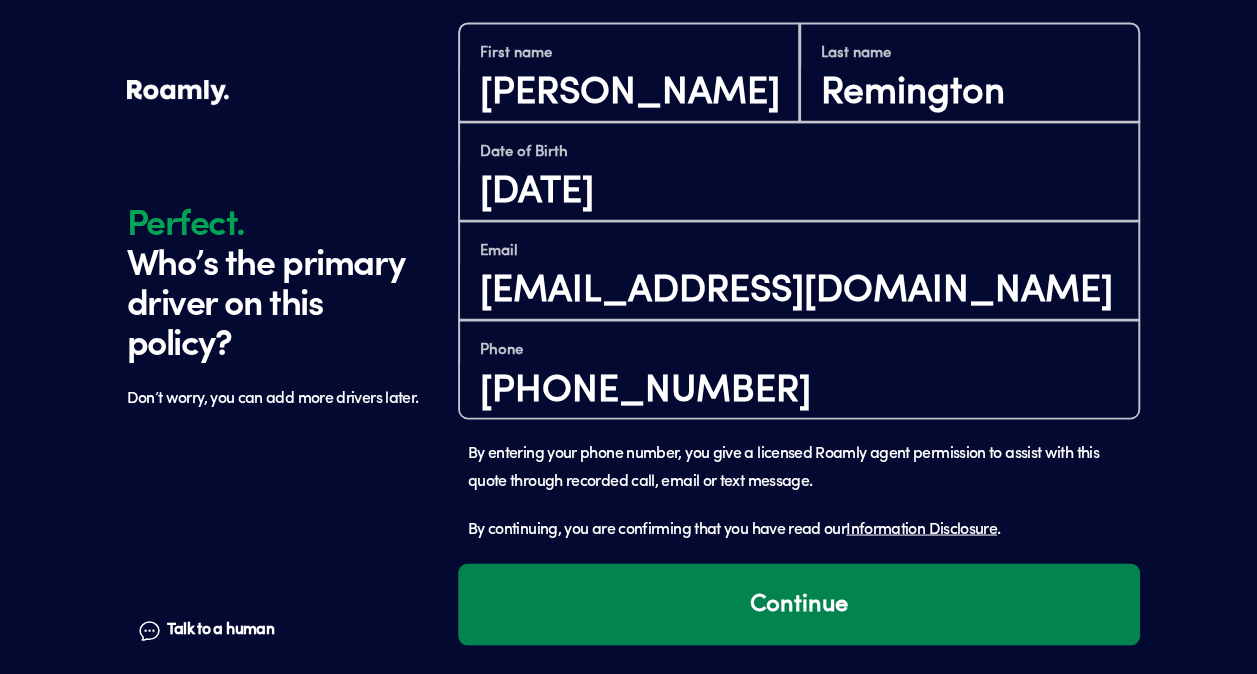 click on "Continue" at bounding box center (799, 604) 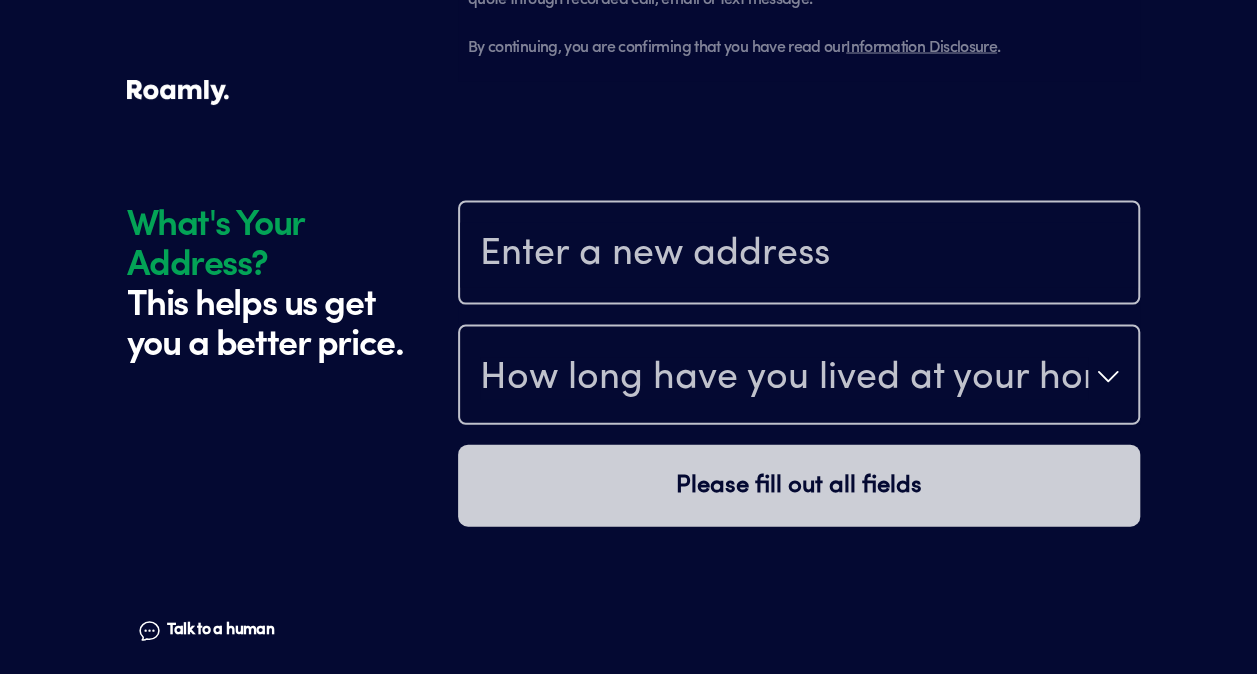 scroll, scrollTop: 2080, scrollLeft: 0, axis: vertical 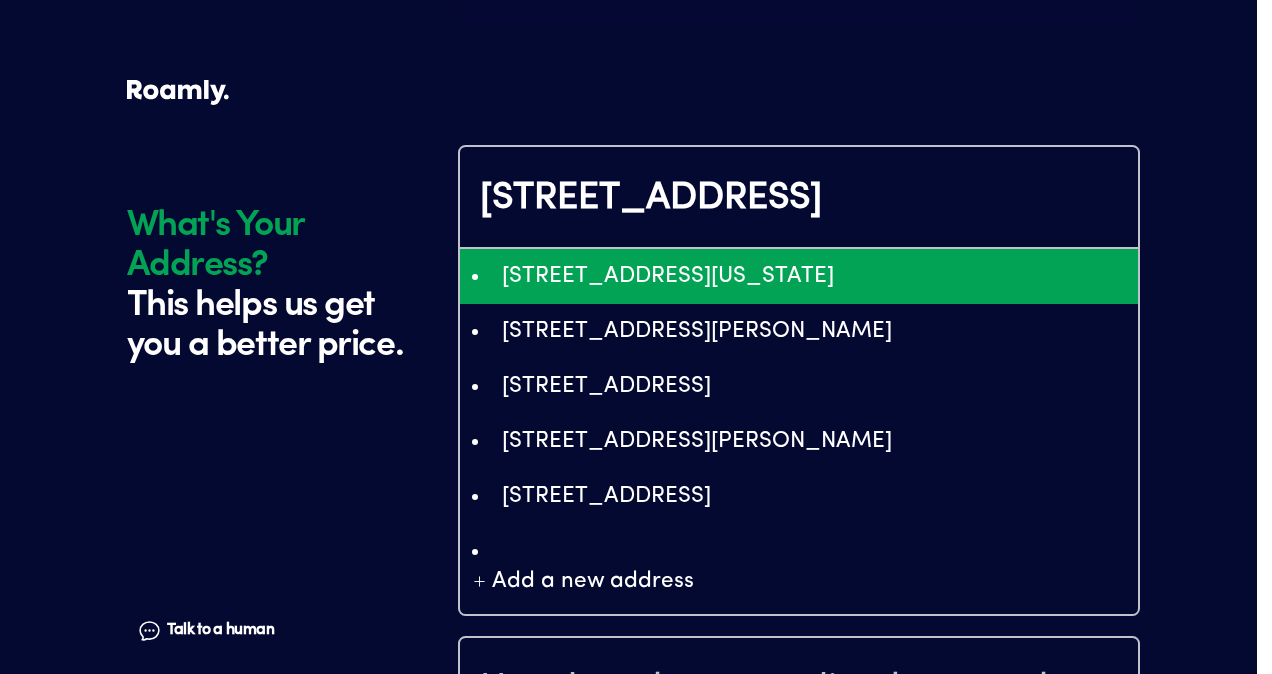 type on "ChIJP26O67A-socR03X_GM2s2Xw" 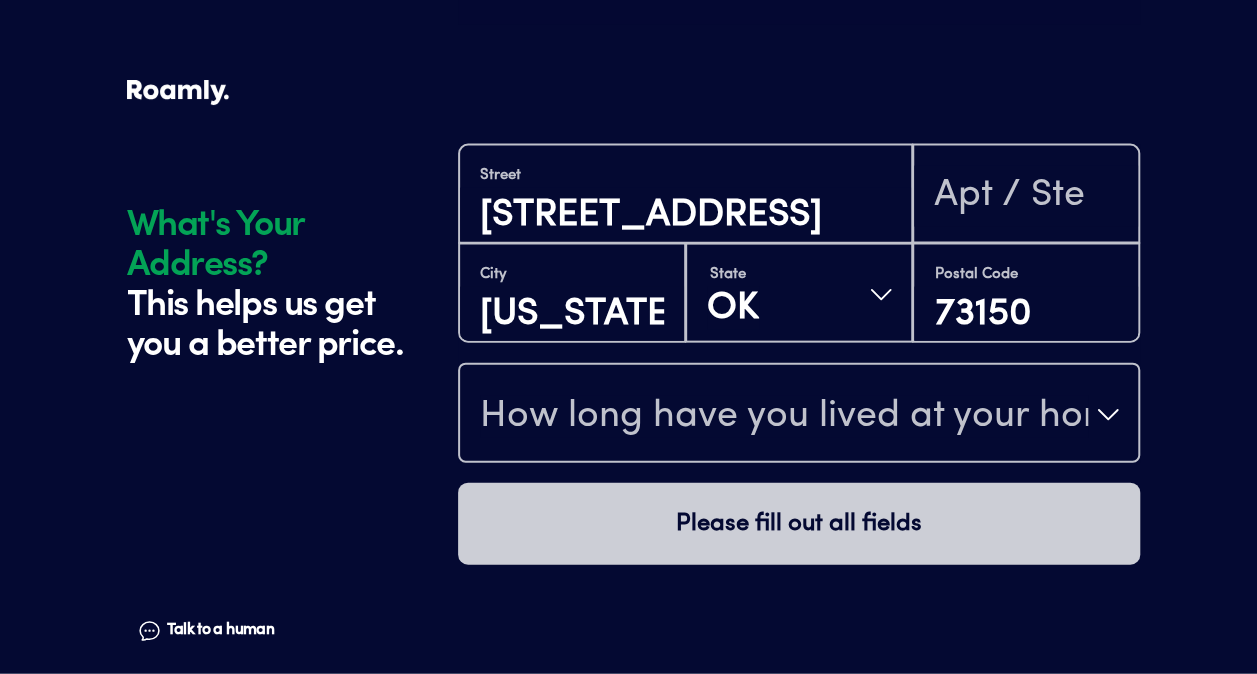 click on "How long have you lived at your home address?" at bounding box center [784, 417] 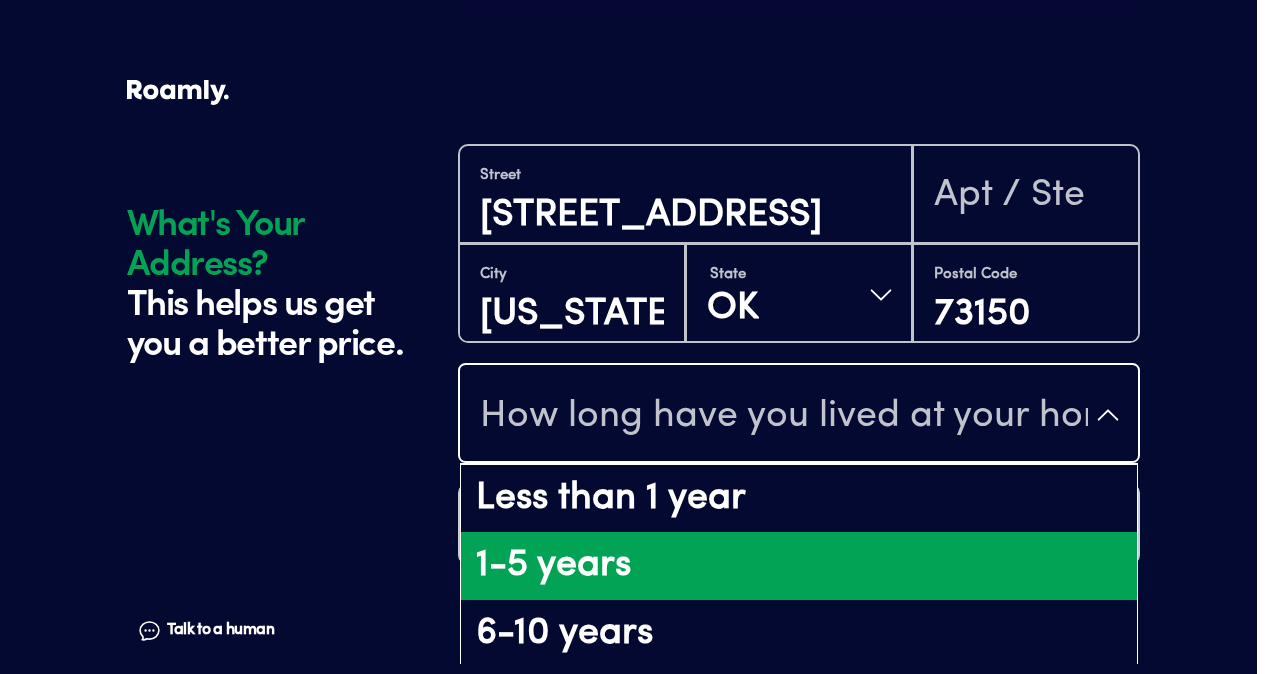 click on "1-5 years" at bounding box center [799, 566] 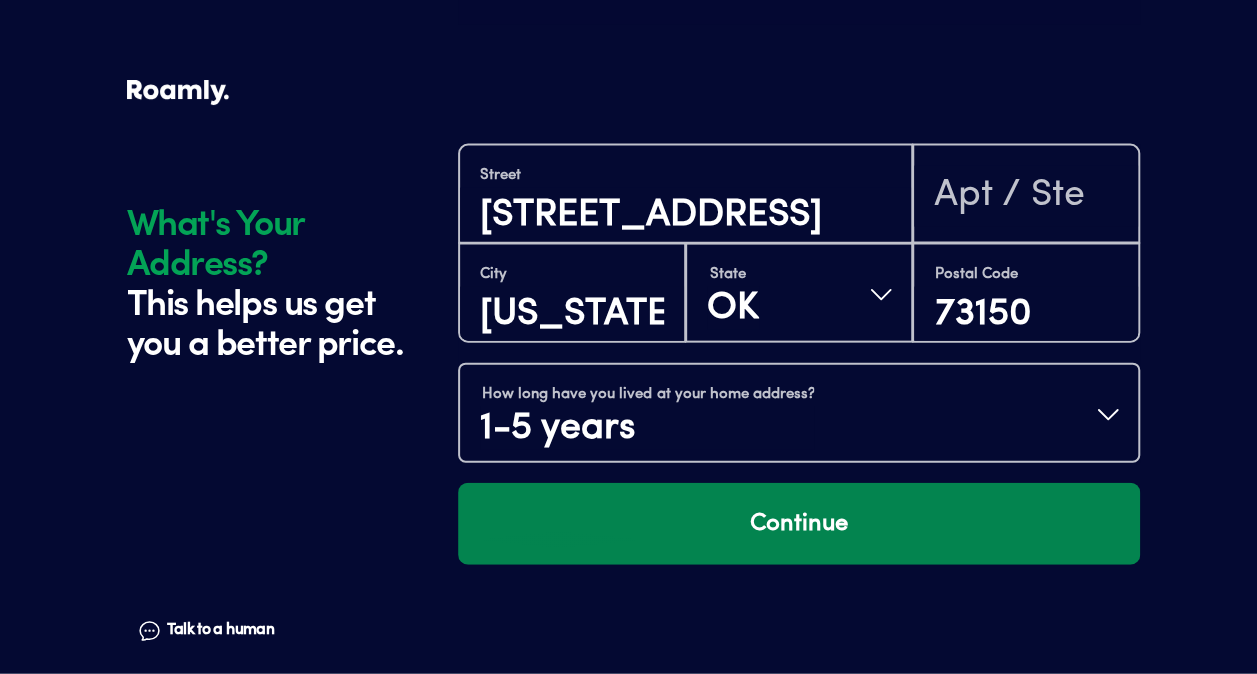 click on "Continue" at bounding box center [799, 524] 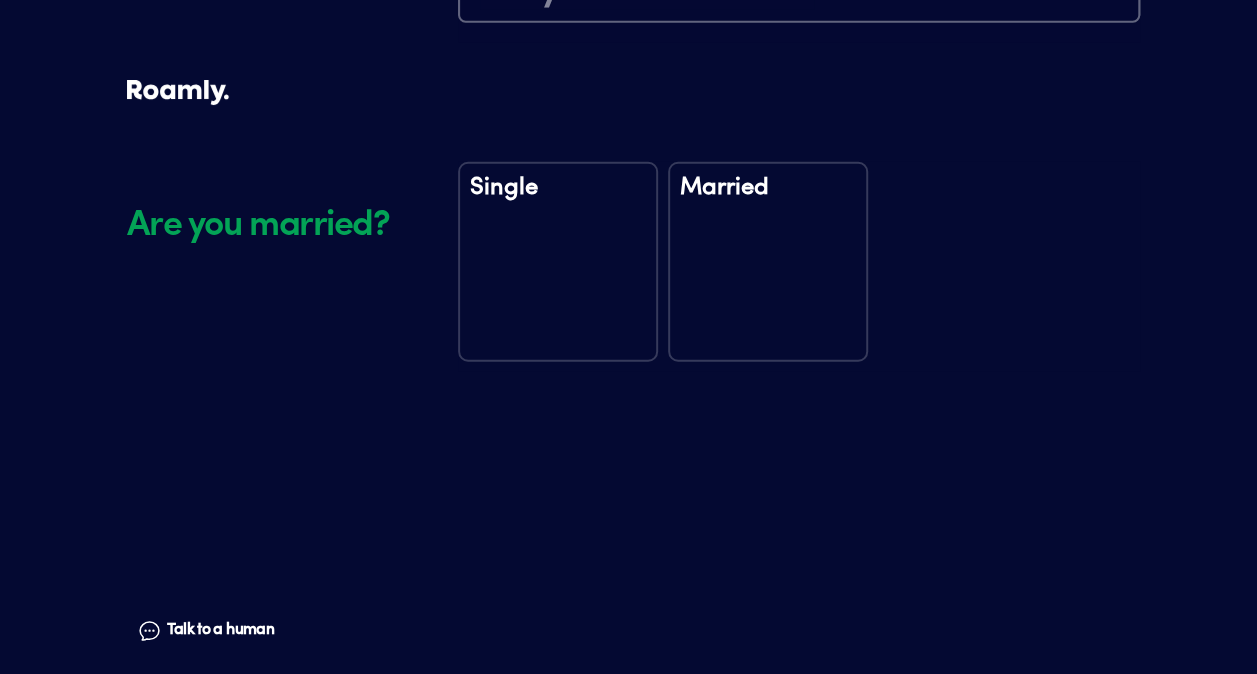 scroll, scrollTop: 2550, scrollLeft: 0, axis: vertical 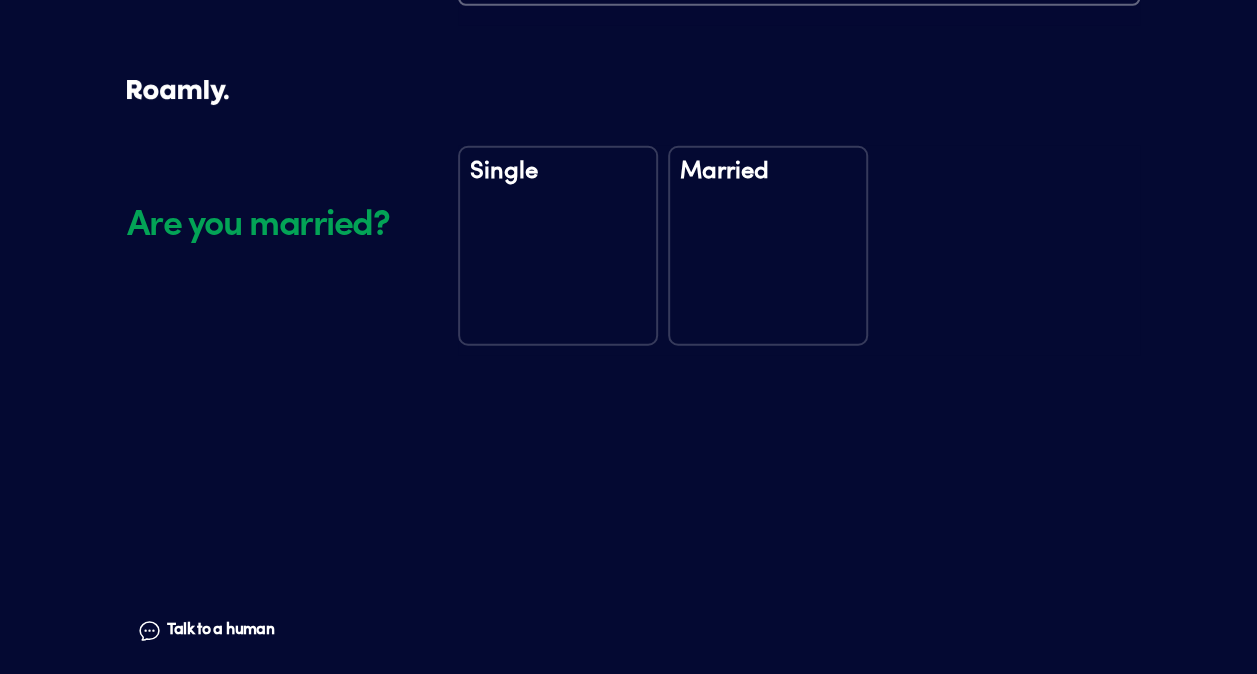 click on "Single" at bounding box center (558, 246) 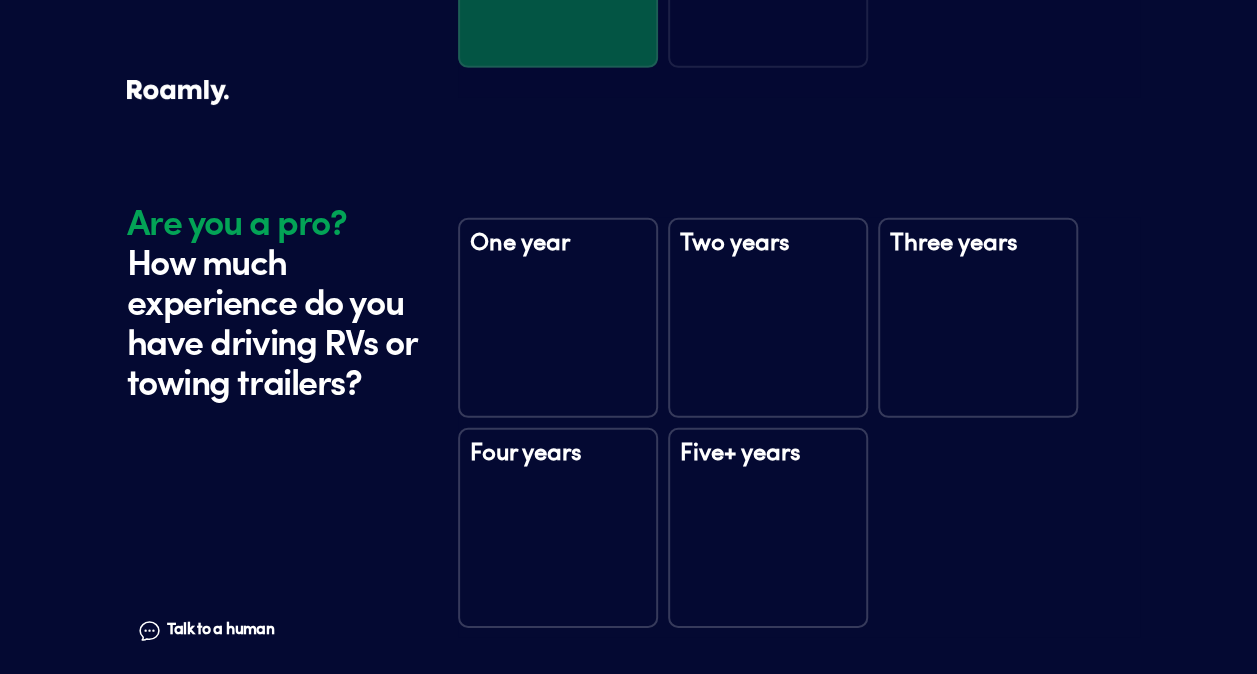 scroll, scrollTop: 2940, scrollLeft: 0, axis: vertical 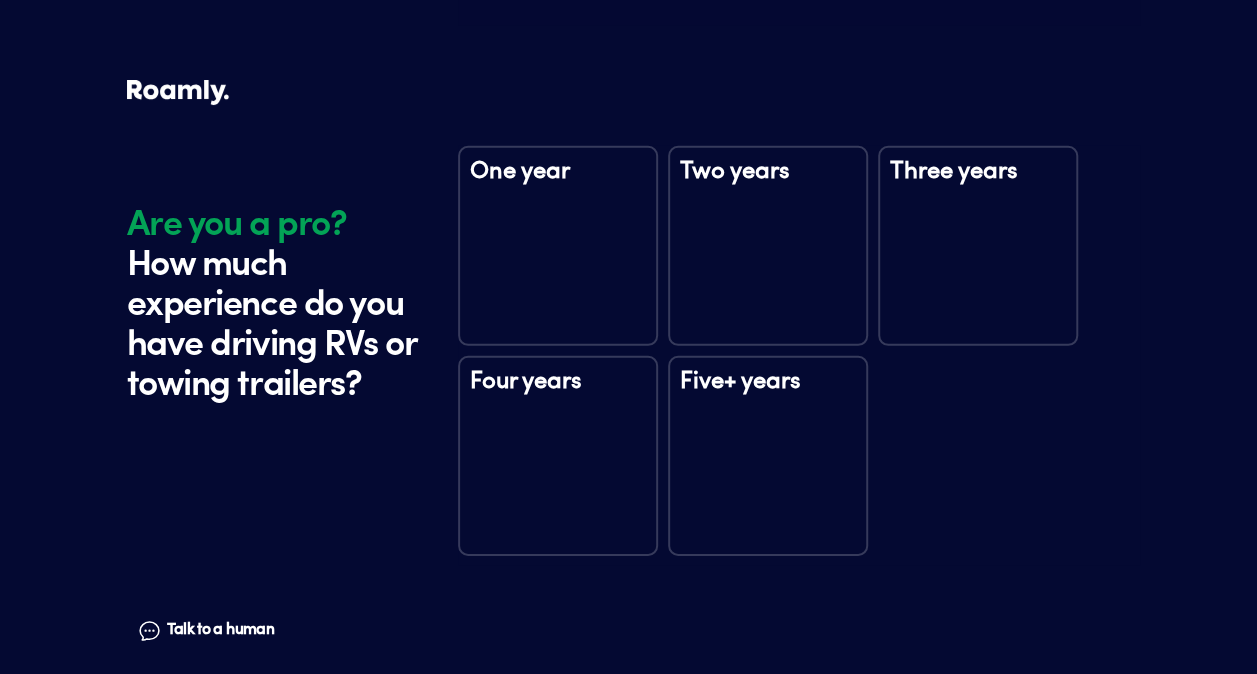 click on "Five+ years" at bounding box center (768, 400) 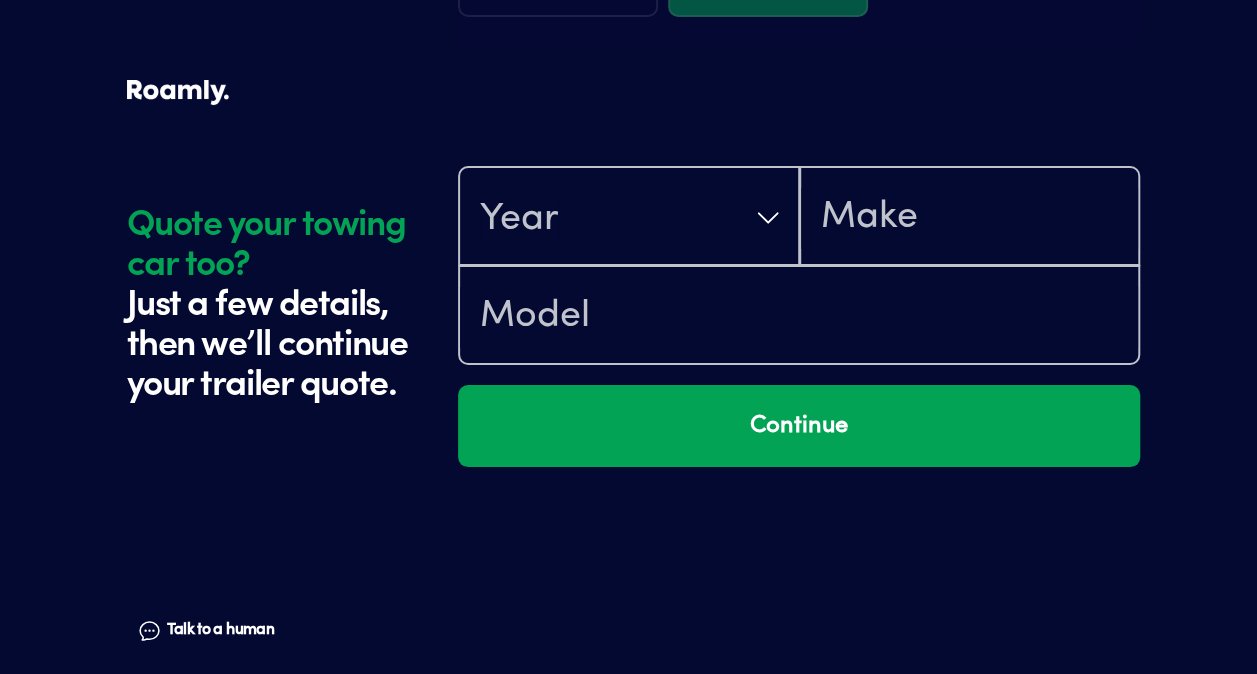 scroll, scrollTop: 3540, scrollLeft: 0, axis: vertical 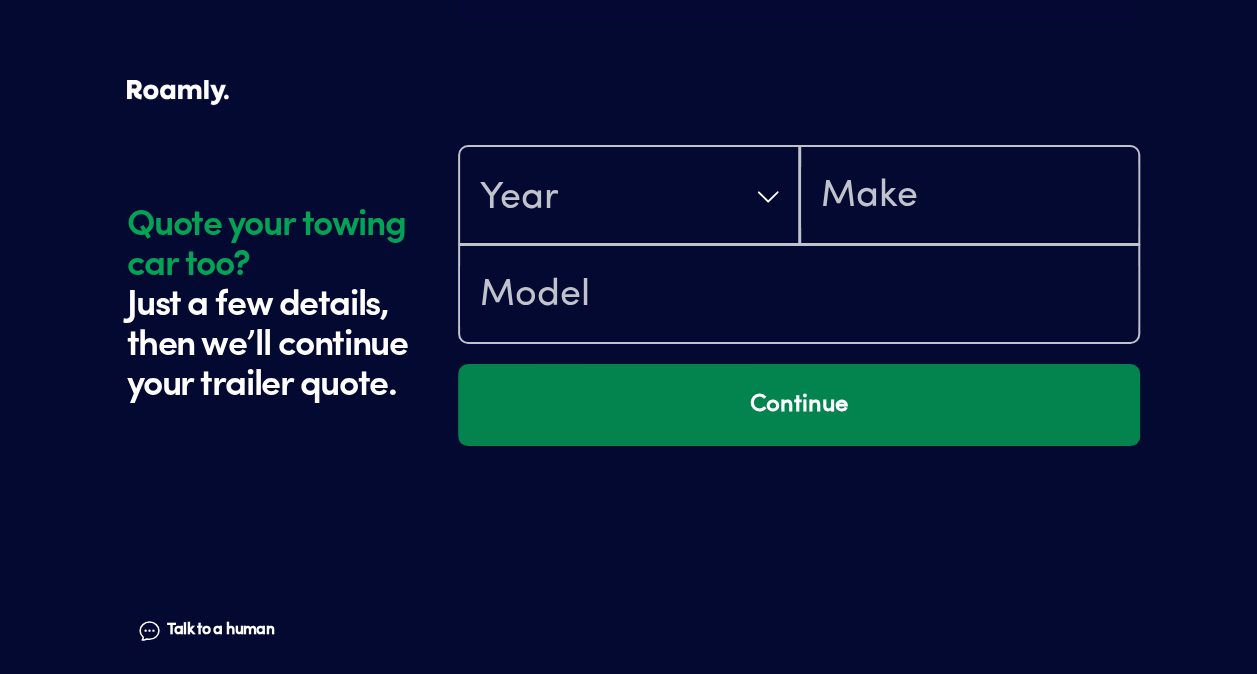 click on "Continue" at bounding box center [799, 405] 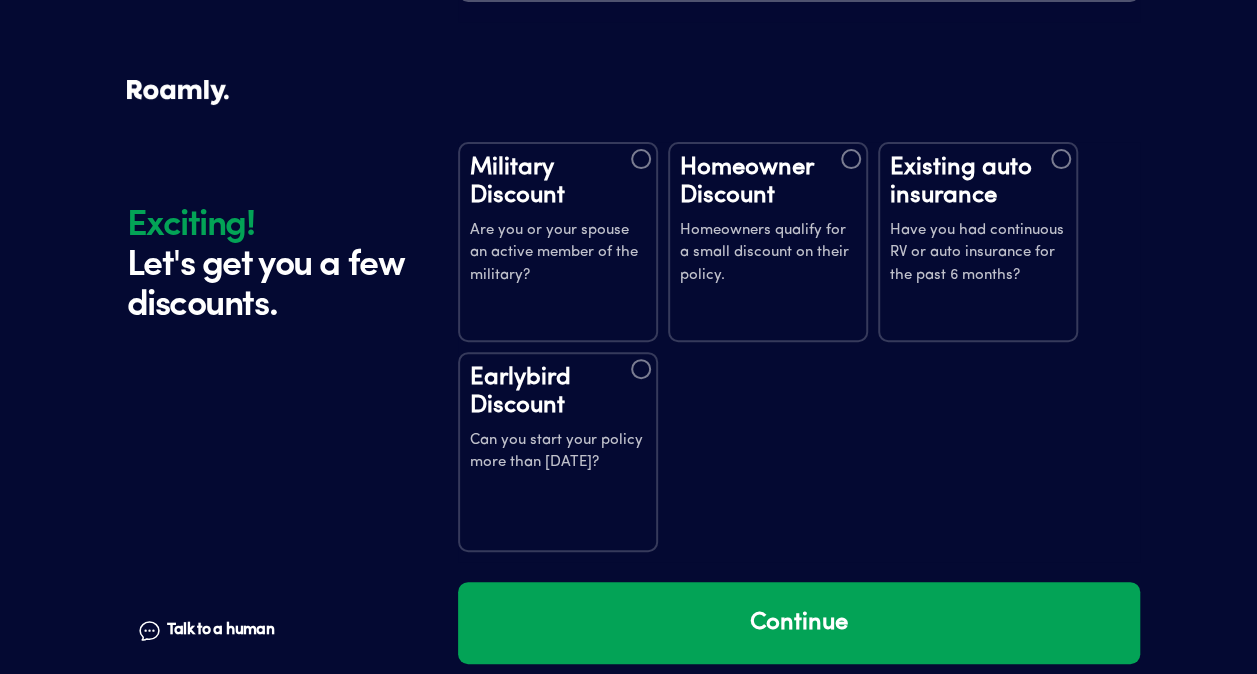 scroll, scrollTop: 3923, scrollLeft: 0, axis: vertical 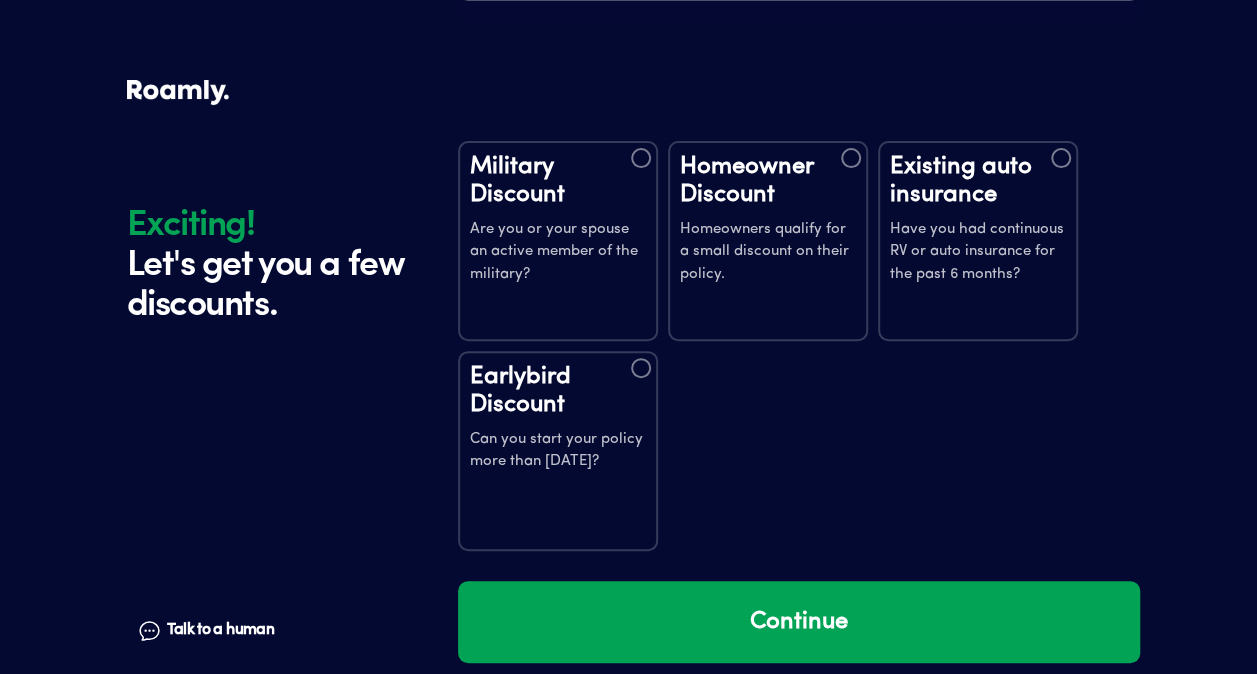 click on "Homeowner Discount Homeowners qualify for a small discount on their policy." at bounding box center [768, 220] 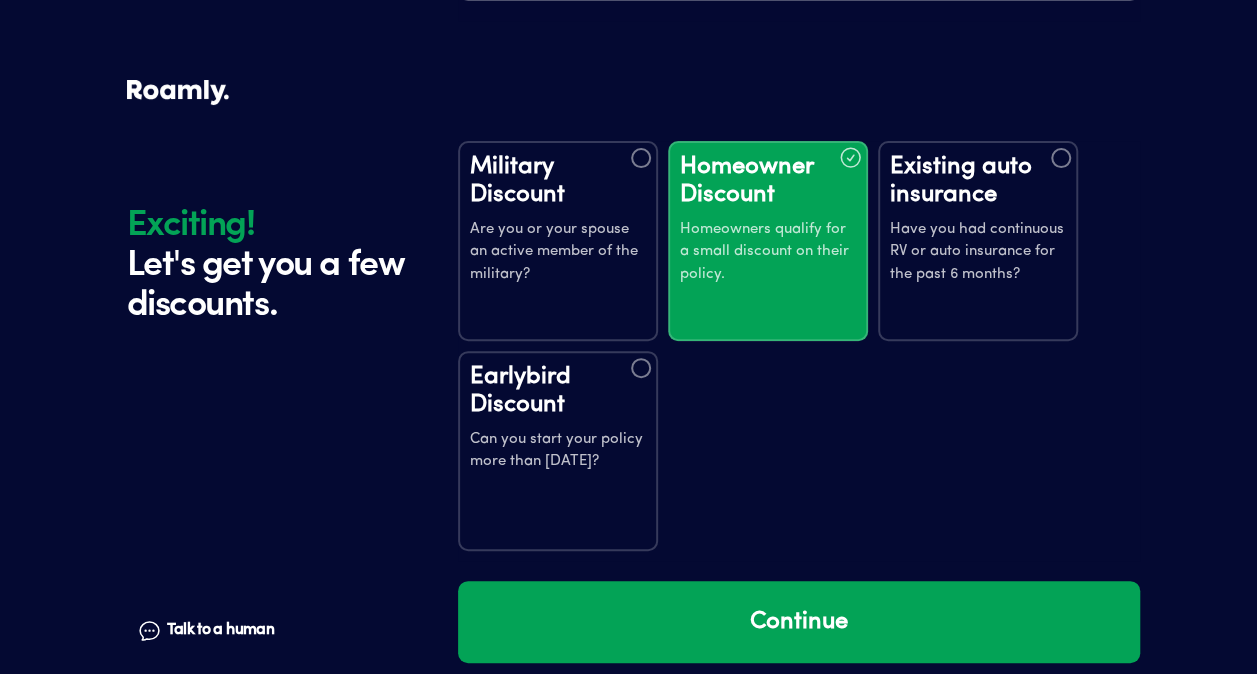 click on "Have you had continuous RV or auto insurance for the past 6 months?" at bounding box center (978, 253) 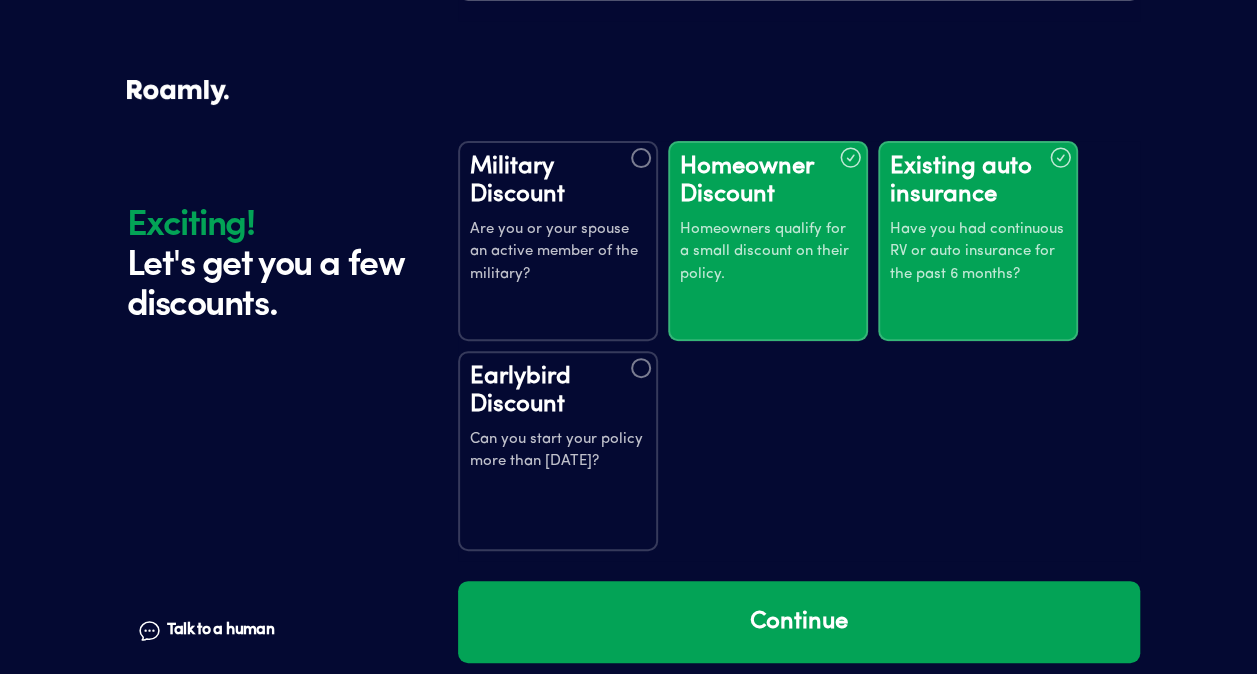 click on "Can you start your policy more than [DATE]?" at bounding box center (558, 451) 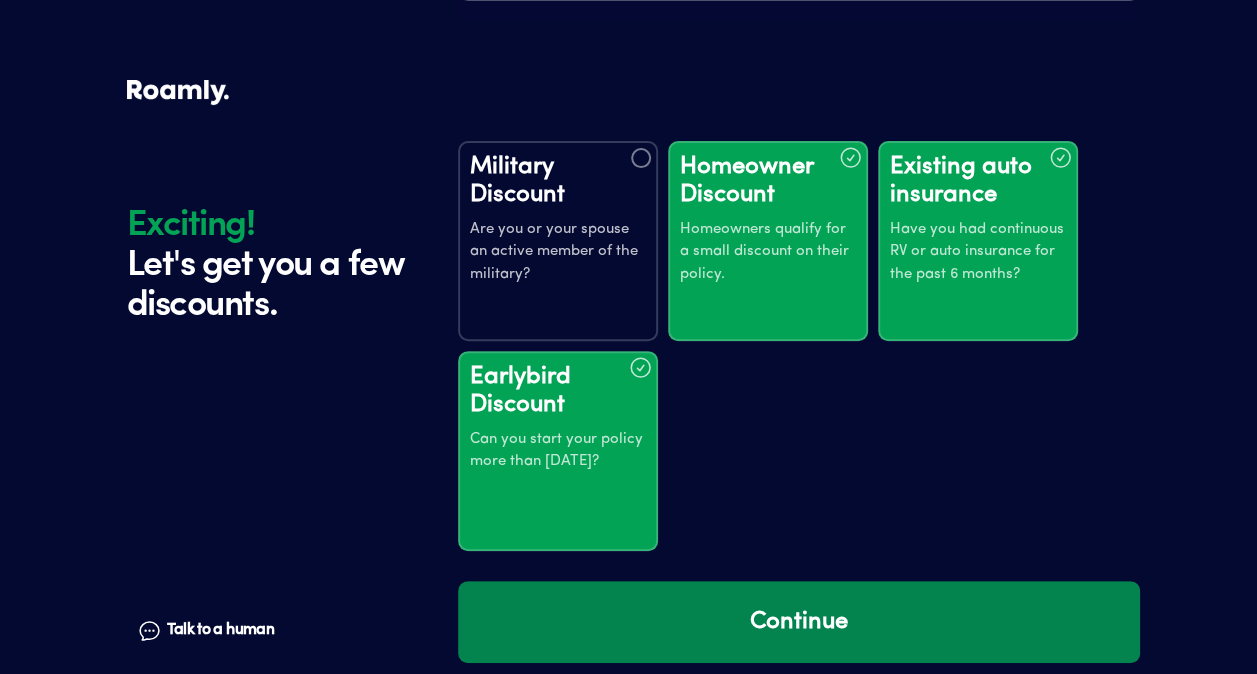 click on "Continue" at bounding box center [799, 622] 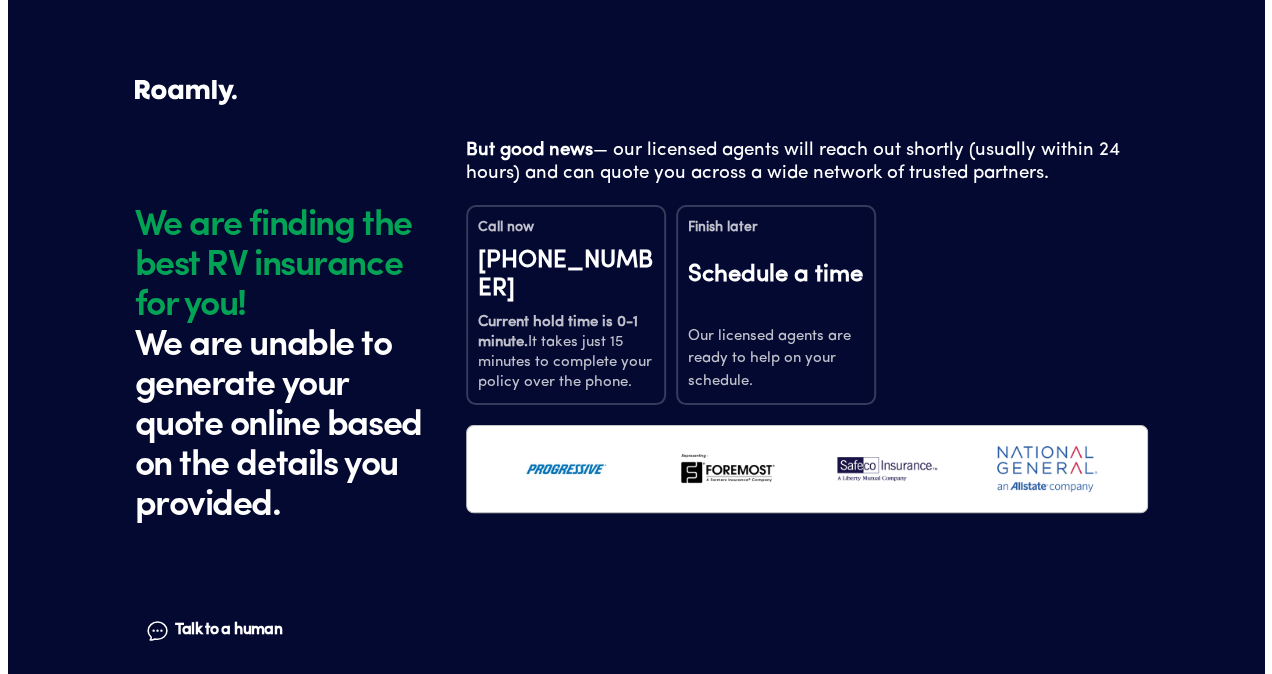 scroll, scrollTop: 0, scrollLeft: 0, axis: both 